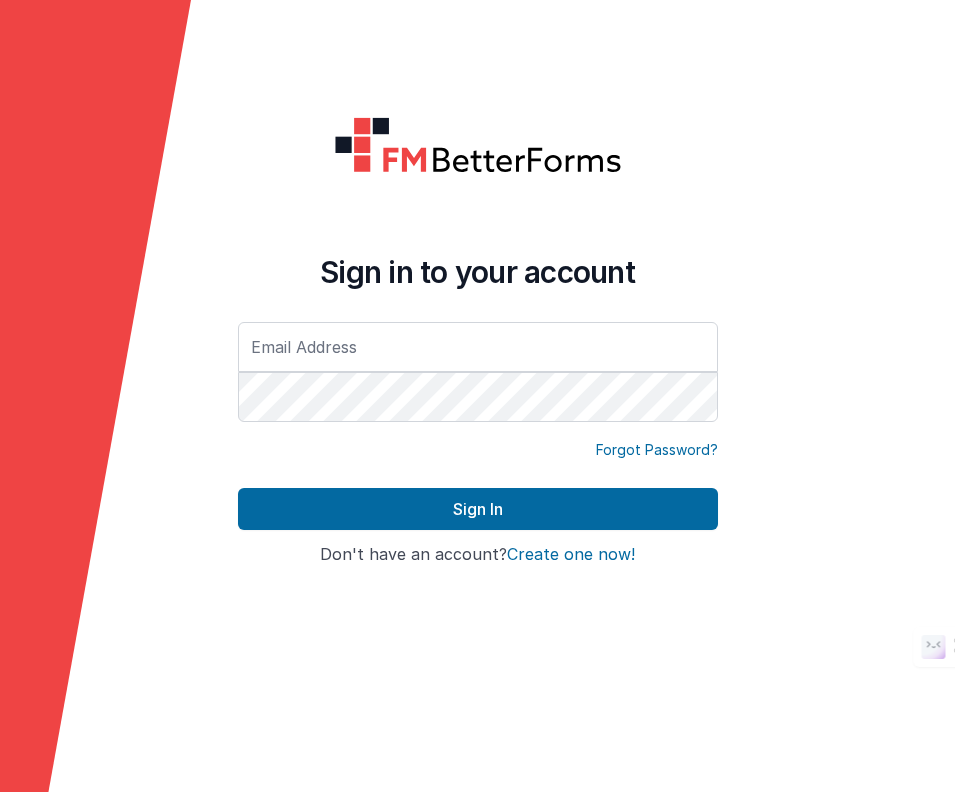 scroll, scrollTop: 0, scrollLeft: 0, axis: both 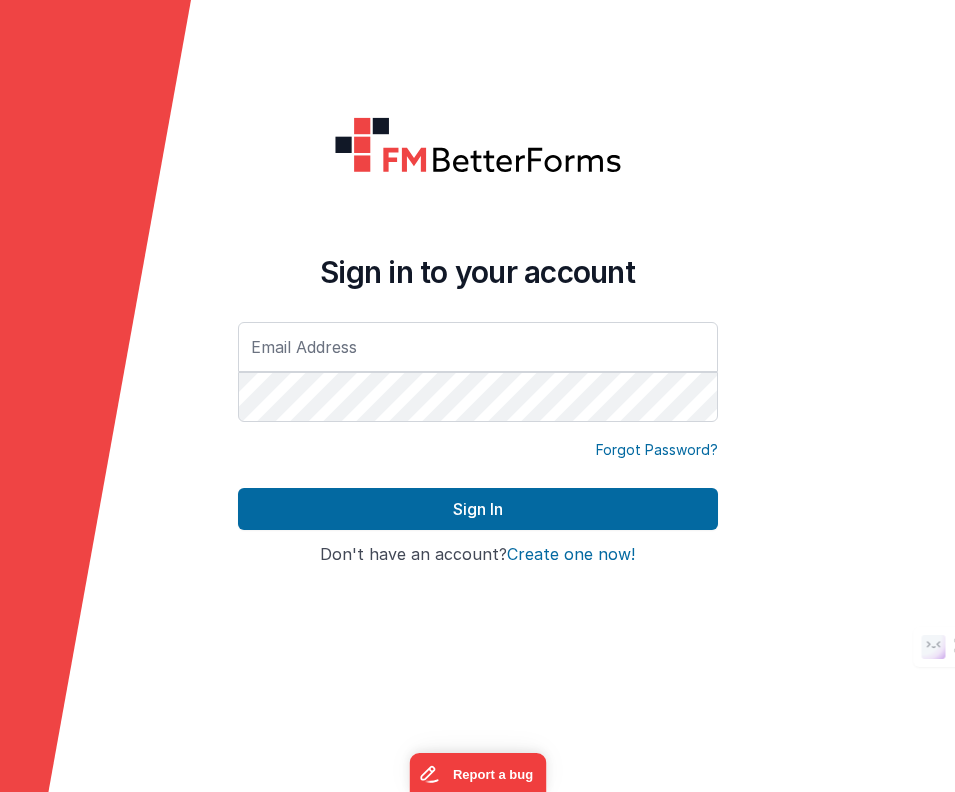 click at bounding box center [478, 347] 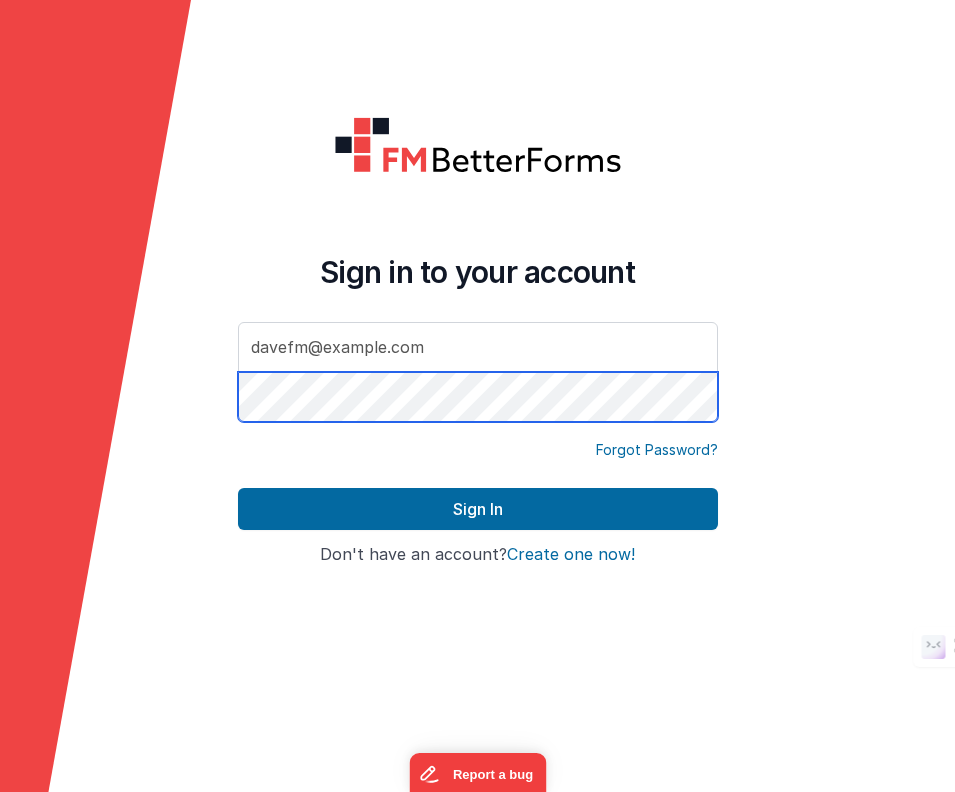 click on "Sign In" at bounding box center [478, 509] 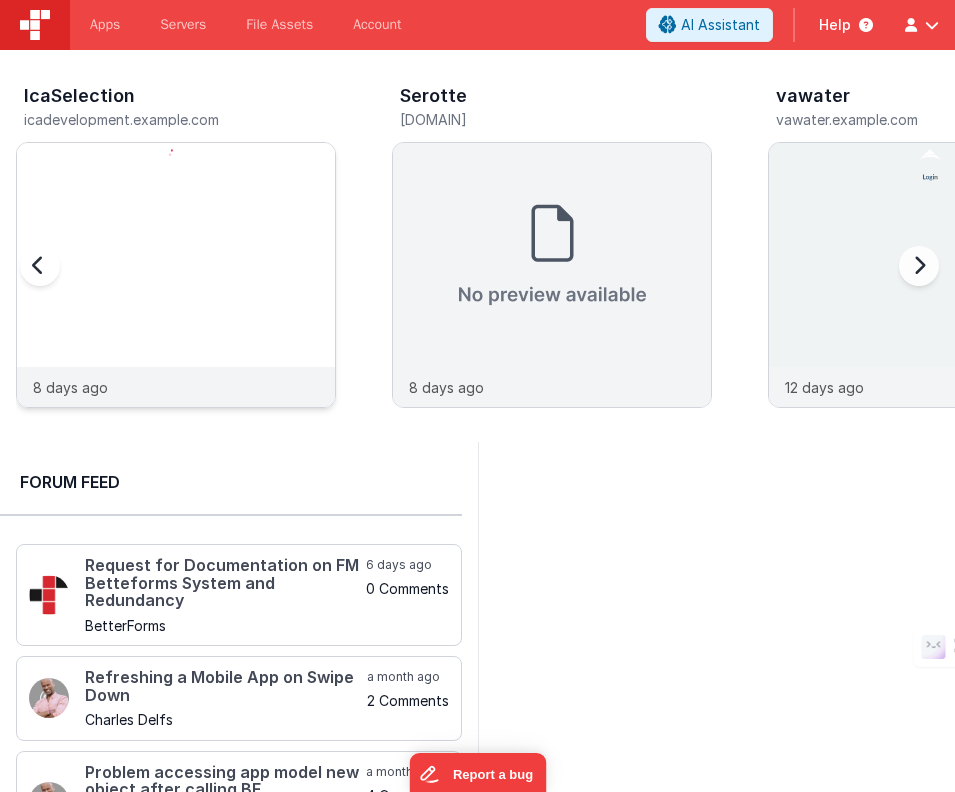 click at bounding box center (176, 302) 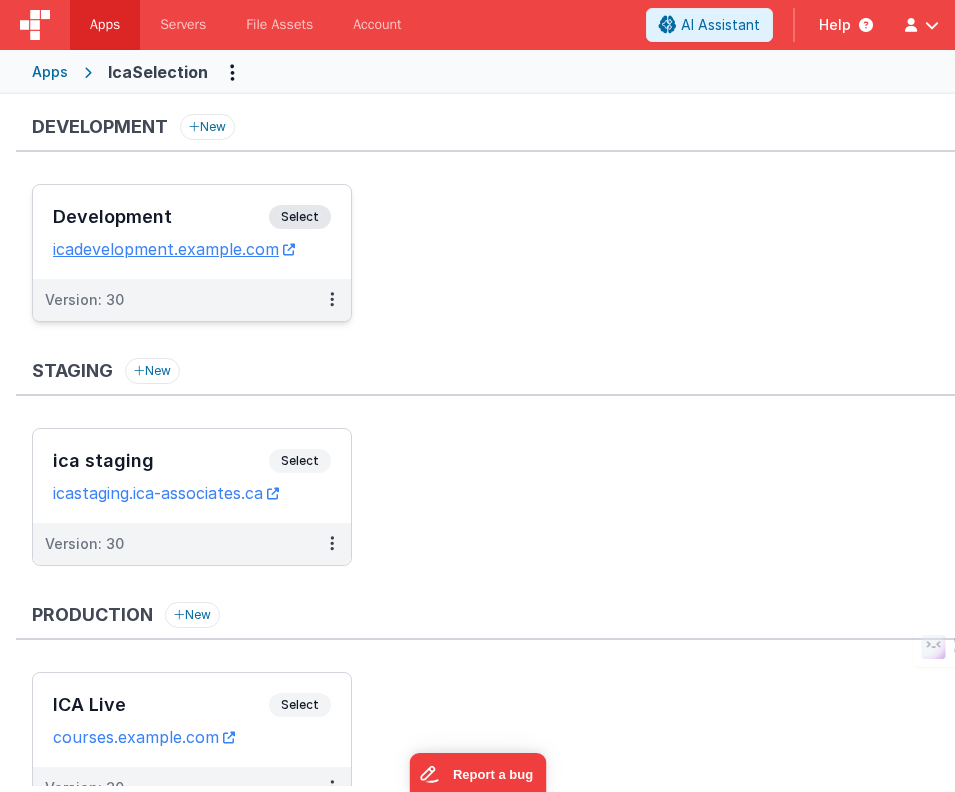 click on "Select" at bounding box center (300, 217) 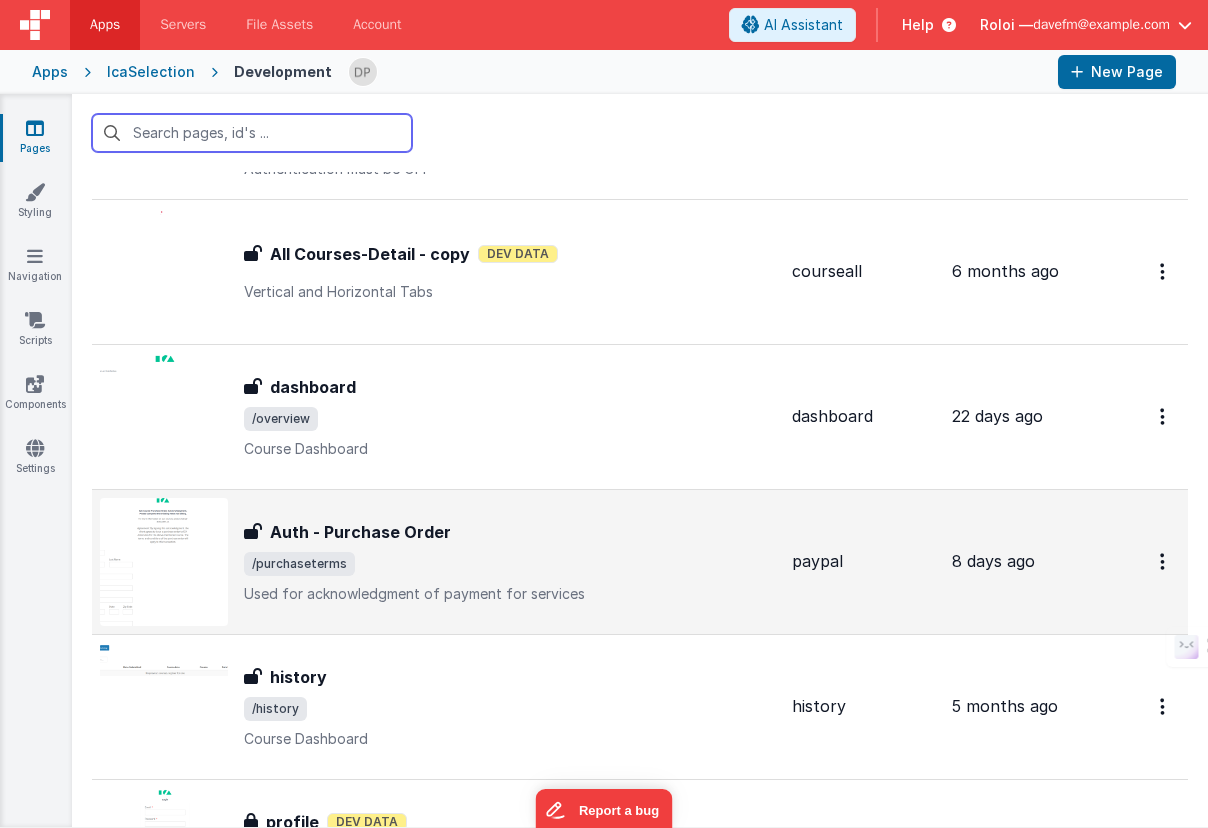 scroll, scrollTop: 4232, scrollLeft: 0, axis: vertical 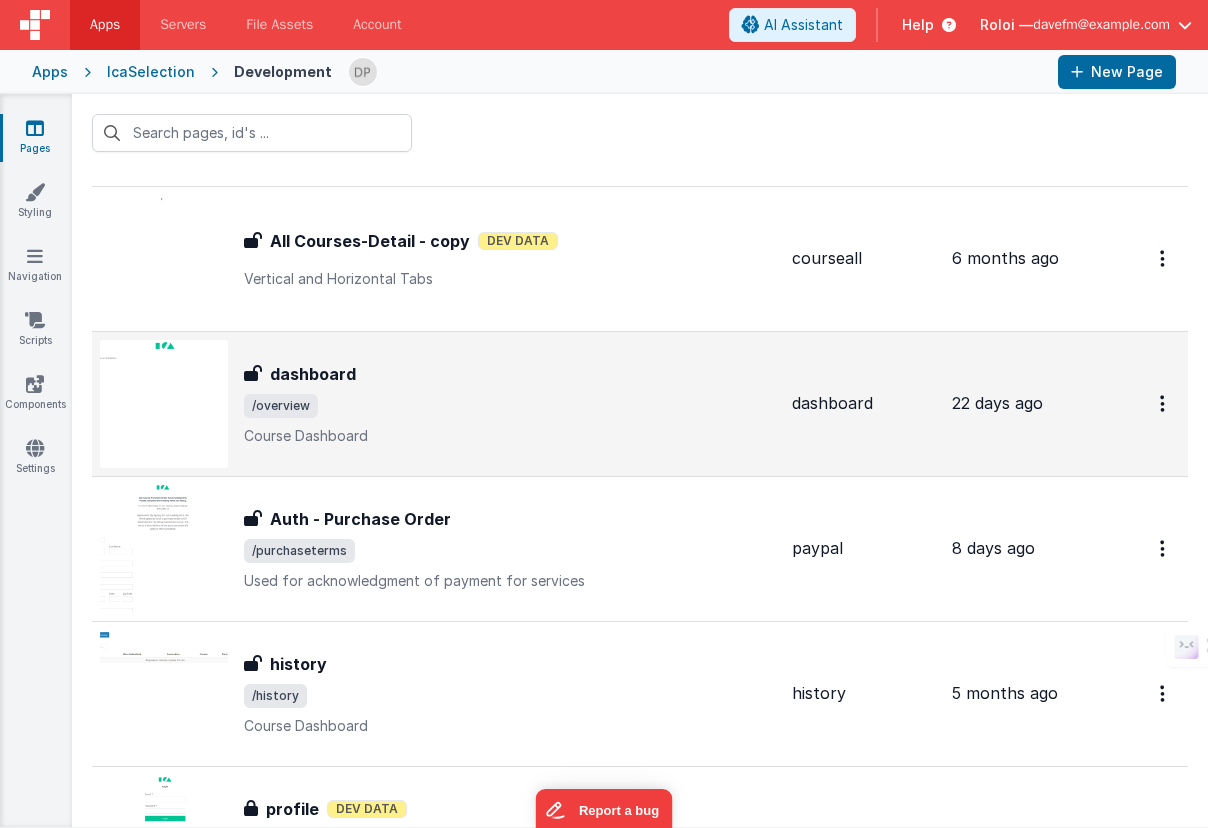 click on "Course Dashboard" at bounding box center (510, 436) 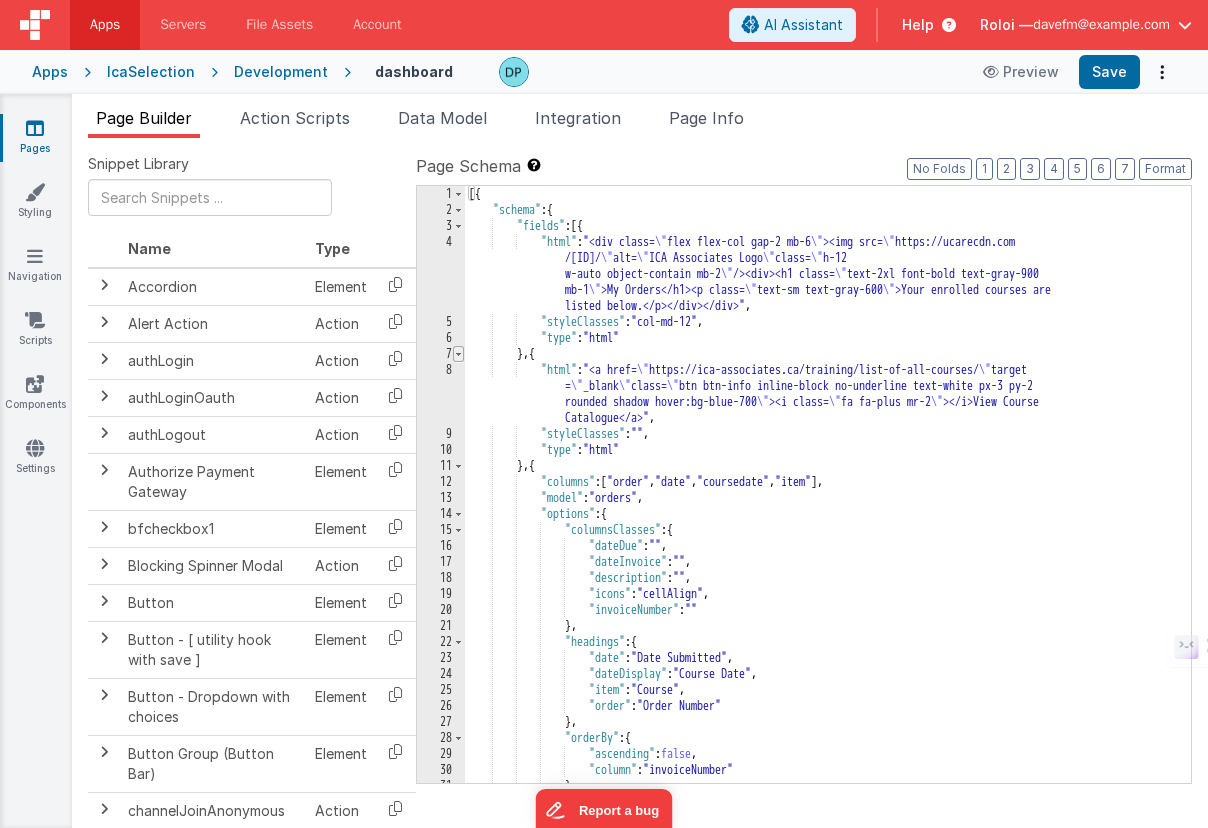 click at bounding box center [458, 354] 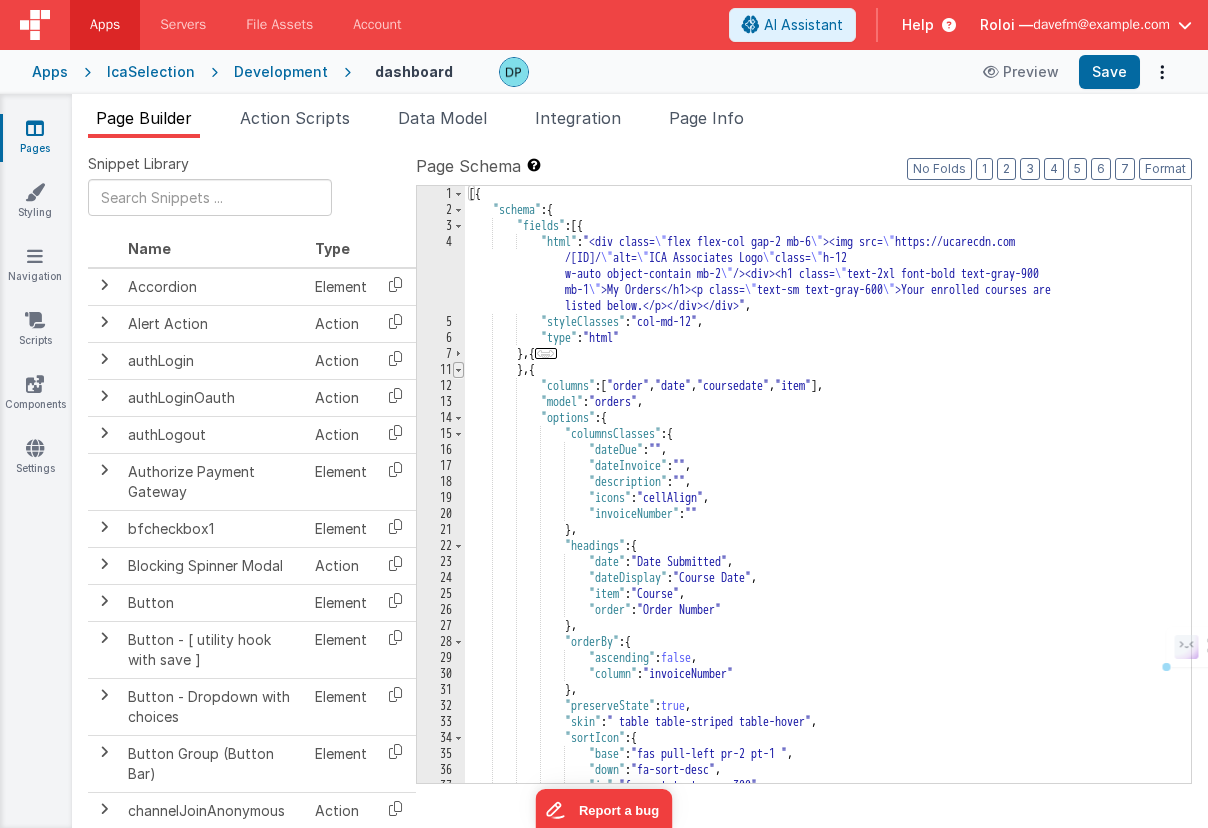click at bounding box center (458, 370) 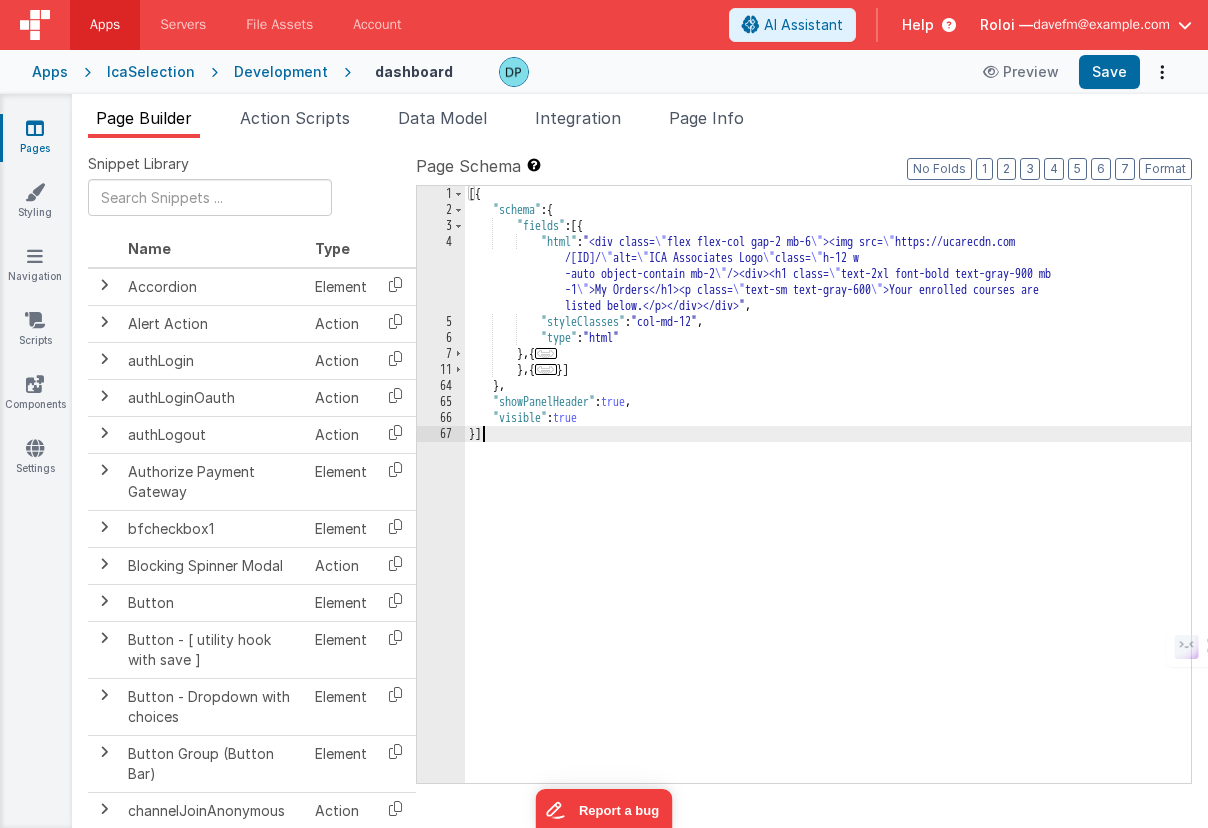 click on "[HTML]" at bounding box center (828, 500) 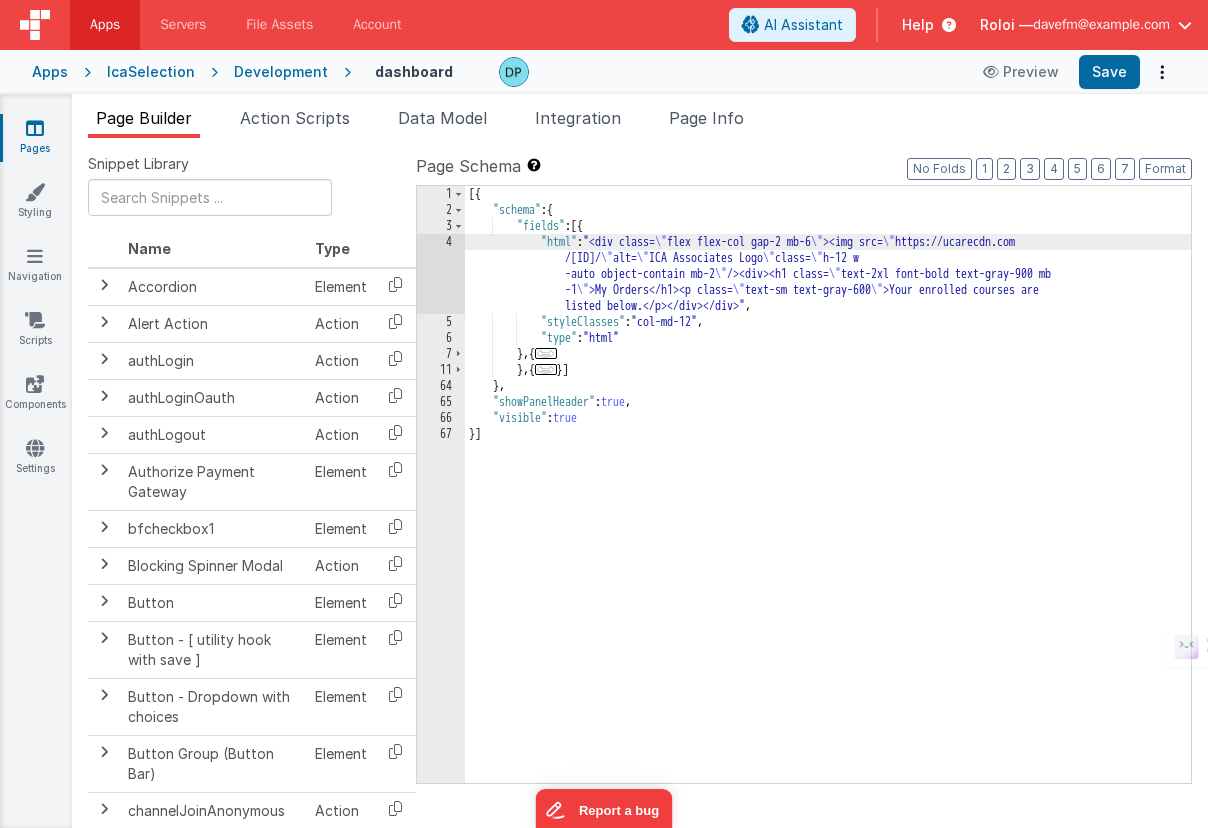click on "4" at bounding box center [441, 274] 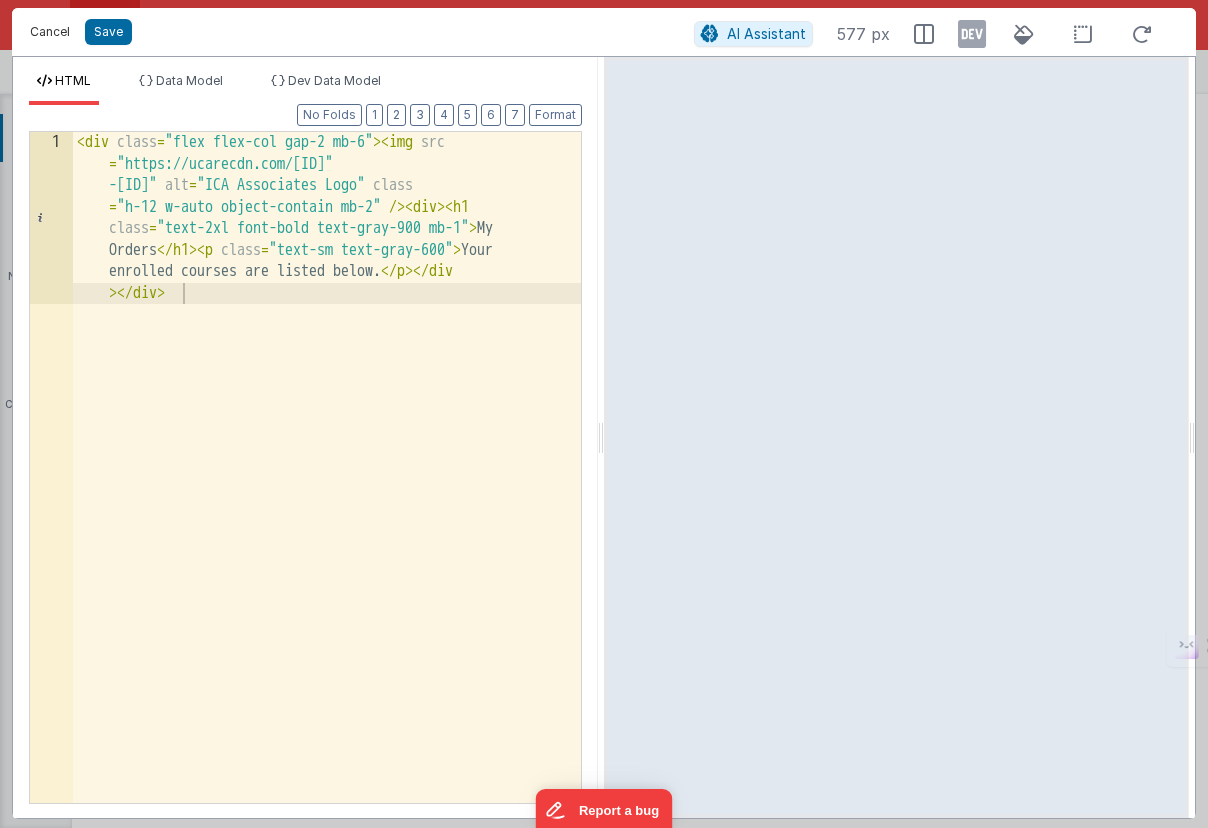 click on "Cancel" at bounding box center (50, 32) 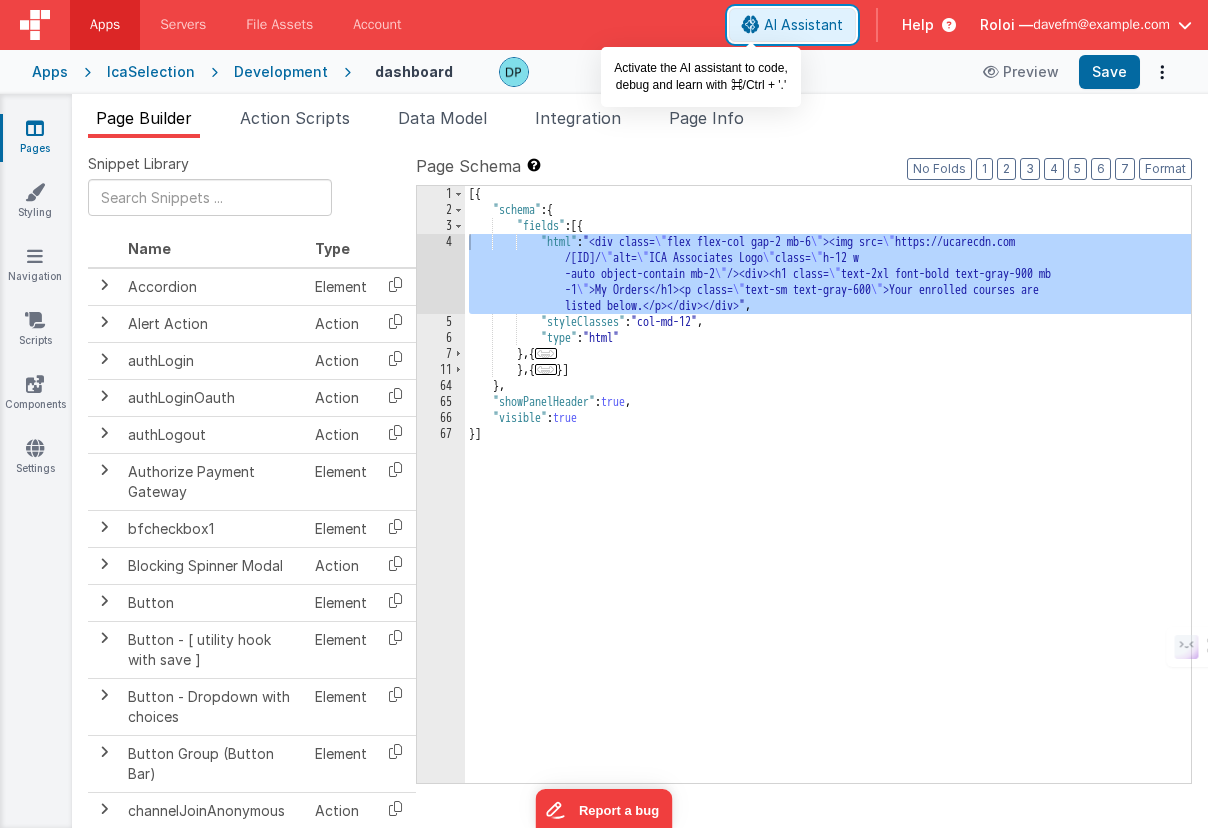 click on "AI Assistant" at bounding box center [803, 25] 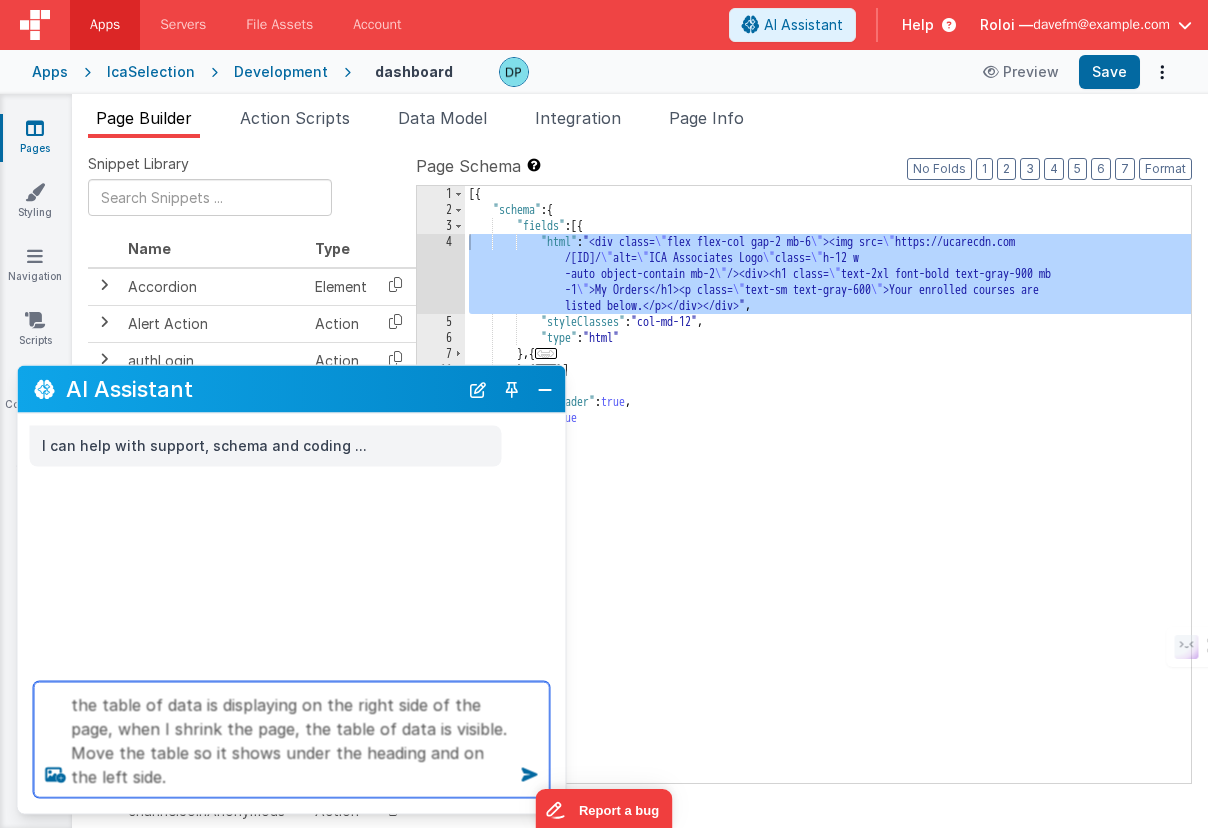 type on "the table of data is displaying on the right side of the page, when I shrink the page, the table of data is visible.  Move the table so it shows under the heading and on the left side." 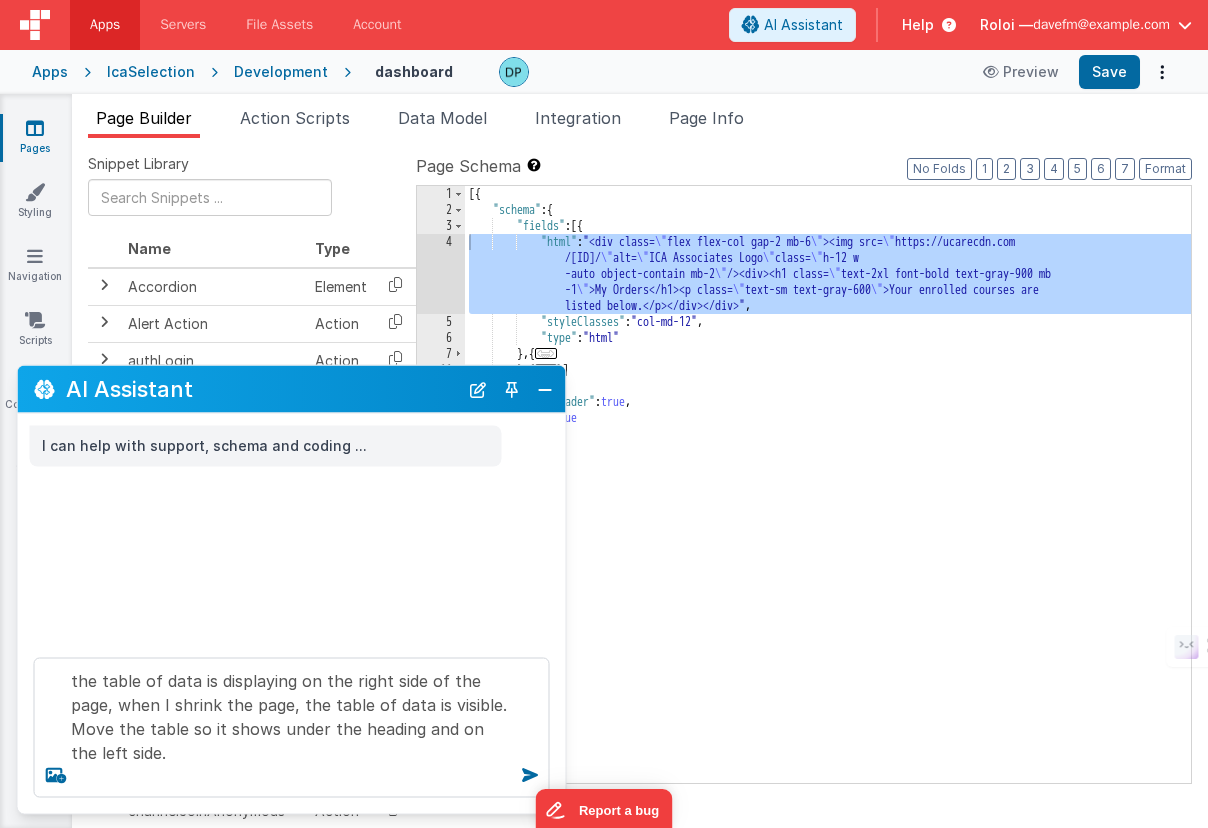 type 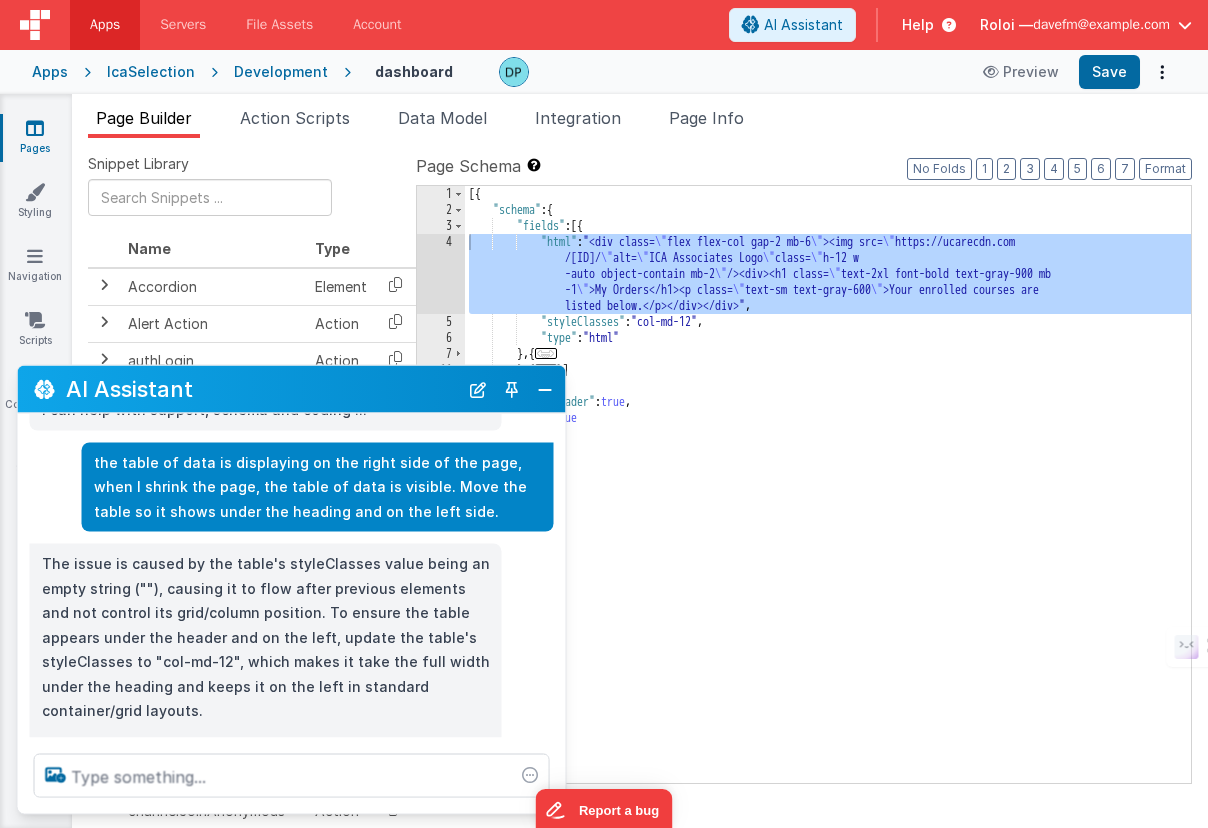 scroll, scrollTop: 47, scrollLeft: 0, axis: vertical 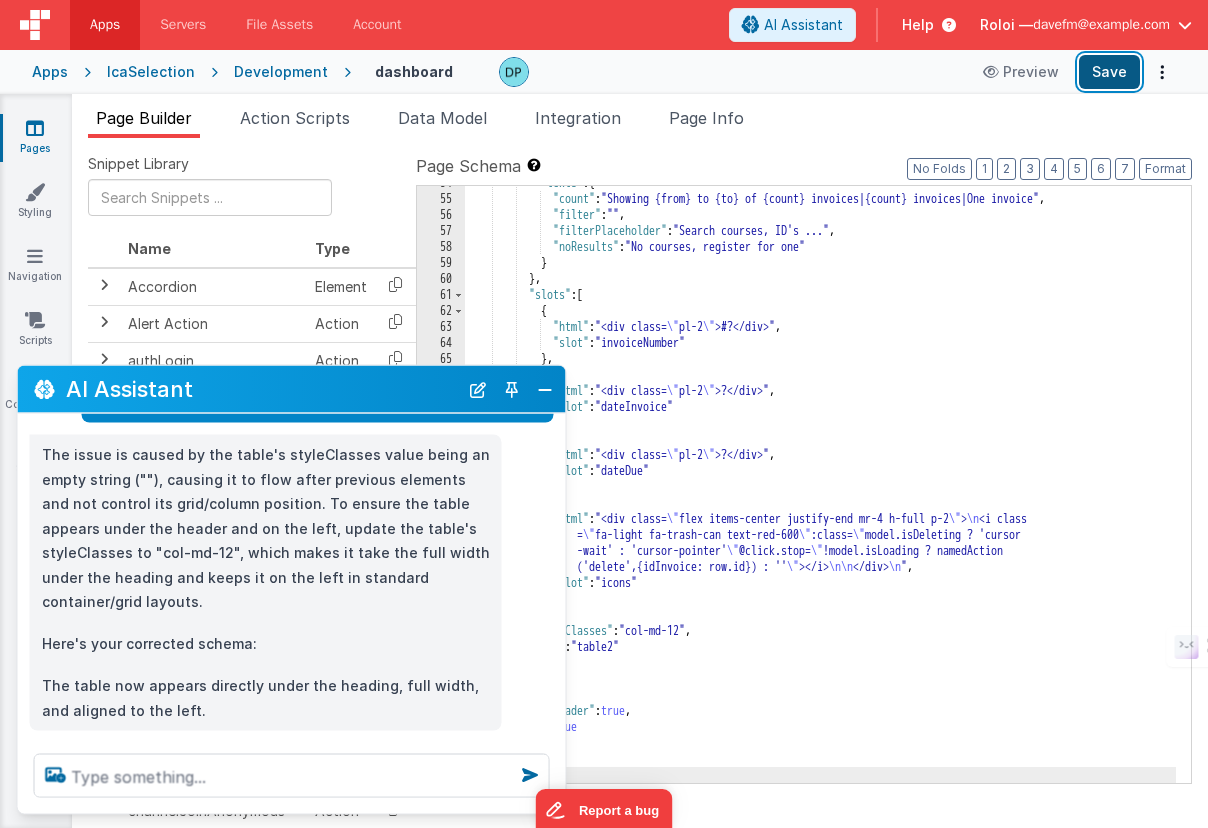 click on "Save" at bounding box center (1109, 72) 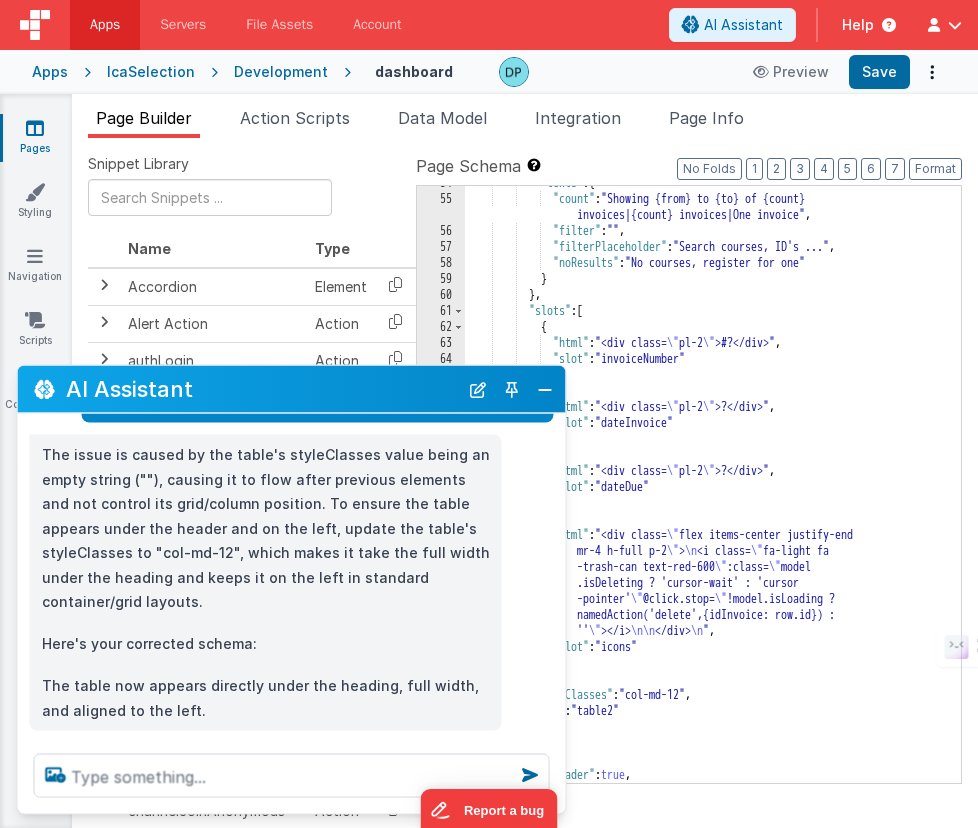 scroll, scrollTop: 1051, scrollLeft: 0, axis: vertical 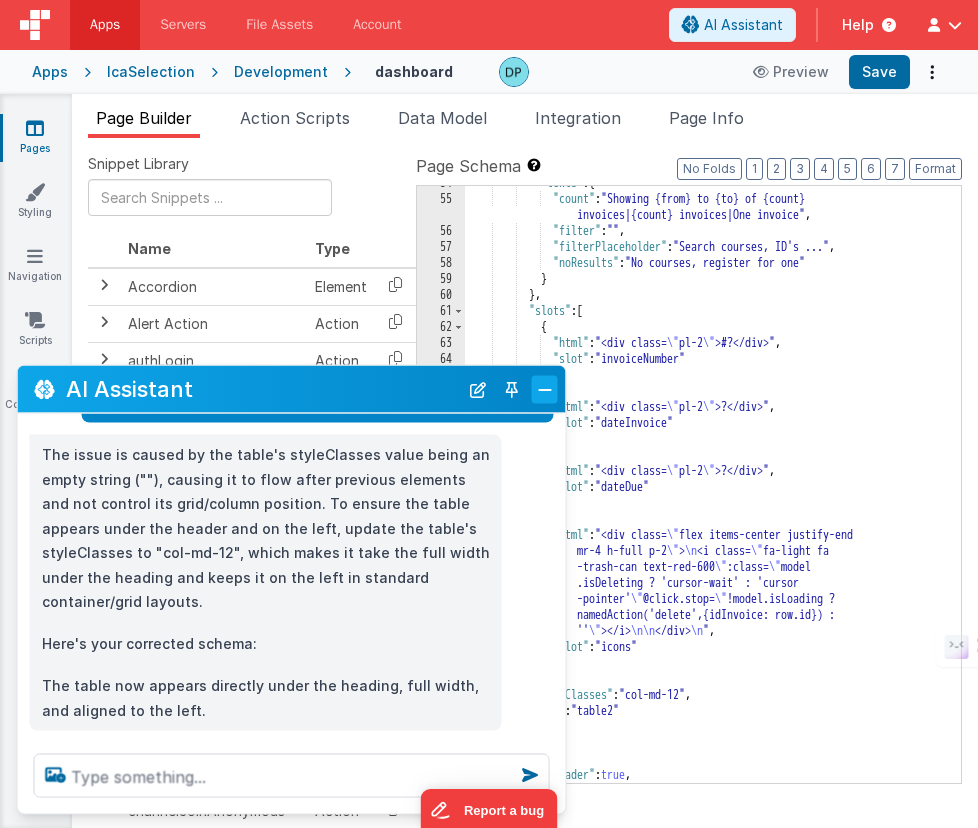 click at bounding box center [545, 389] 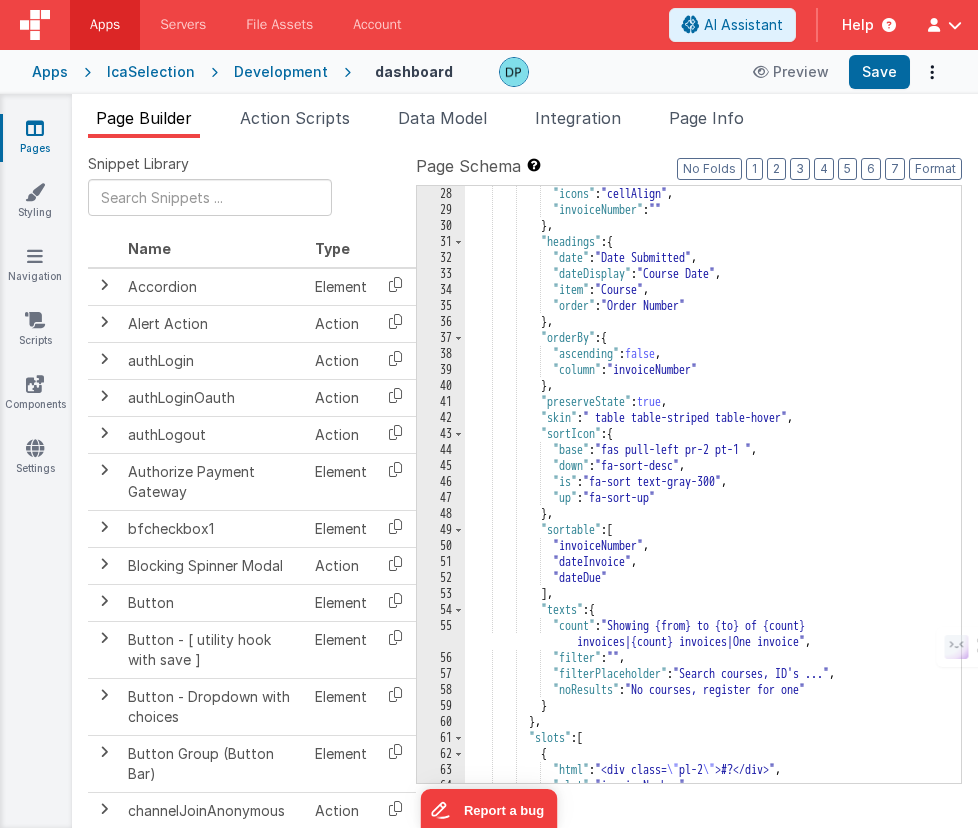 scroll, scrollTop: 624, scrollLeft: 0, axis: vertical 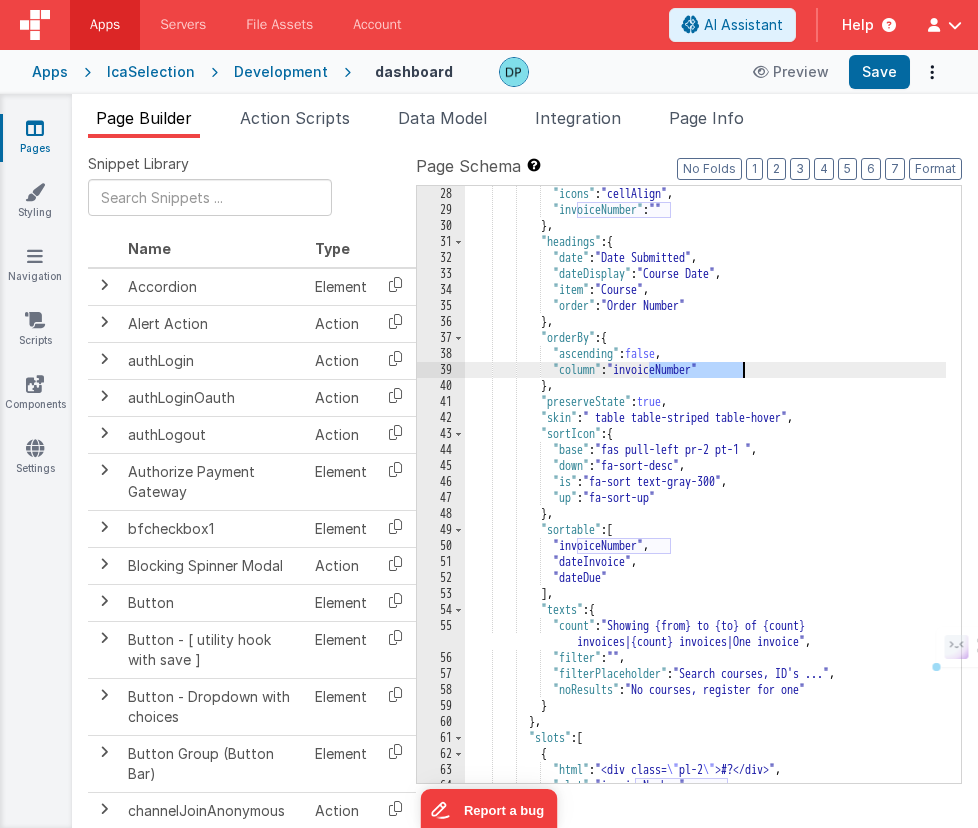 click on ""icons" :  "cellAlign" ,                   "invoiceNumber" :  ""                } ,                "headings" :  {                   "date" :  "Date Submitted" ,                   "dateDisplay" :  "Course Date" ,                   "item" :  "Course" ,                   "order" :  "Order Number"                } ,                "orderBy" :  {                   "ascending" :  false ,                   "column" :  "invoiceNumber"                } ,                "preserveState" :  true ,                "skin" :  " table table-striped table-hover" ,                "sortIcon" :  {                   "base" :  "fas pull-left pr-2 pt-1 " ,                   "down" :  "fa-sort-desc" ,                   "is" :  "fa-sort text-gray-300" ,                   "up" :  "fa-sort-up"                } ,                "sortable" :  [                   "invoiceNumber" ,                   "dateInvoice" ,                   "dateDue"                ] ,                "texts" :  {                   "count" :  ," at bounding box center [705, 500] 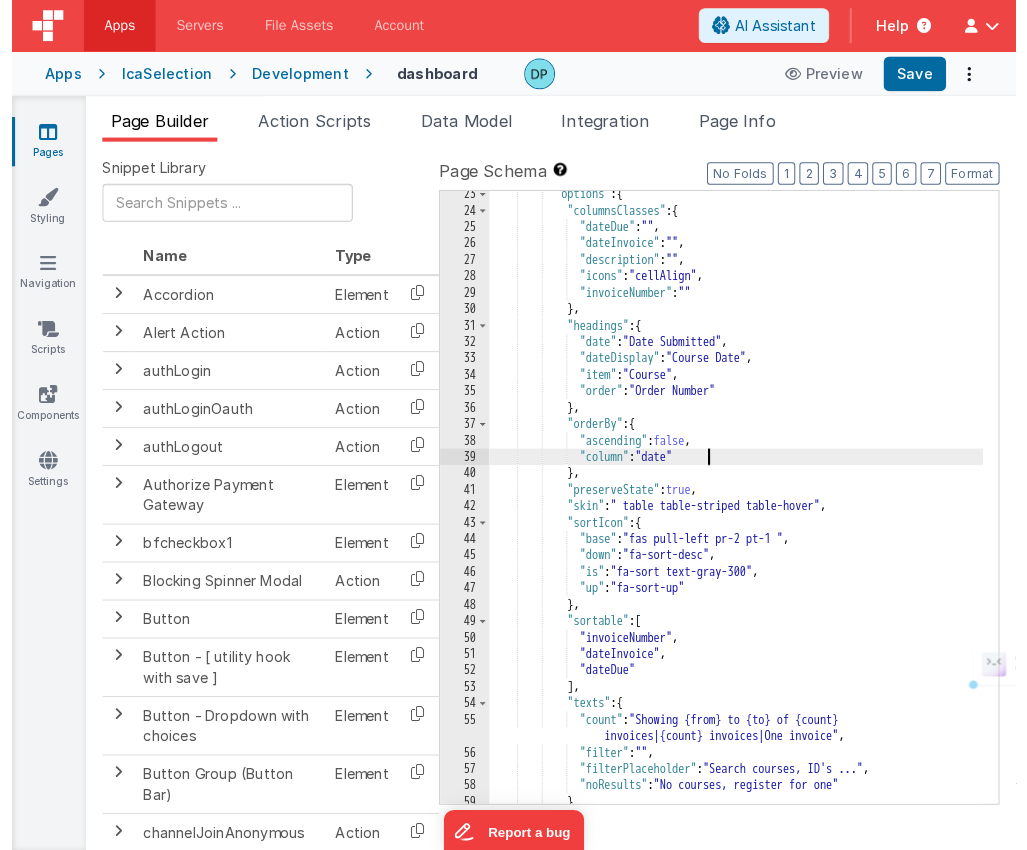 scroll, scrollTop: 549, scrollLeft: 0, axis: vertical 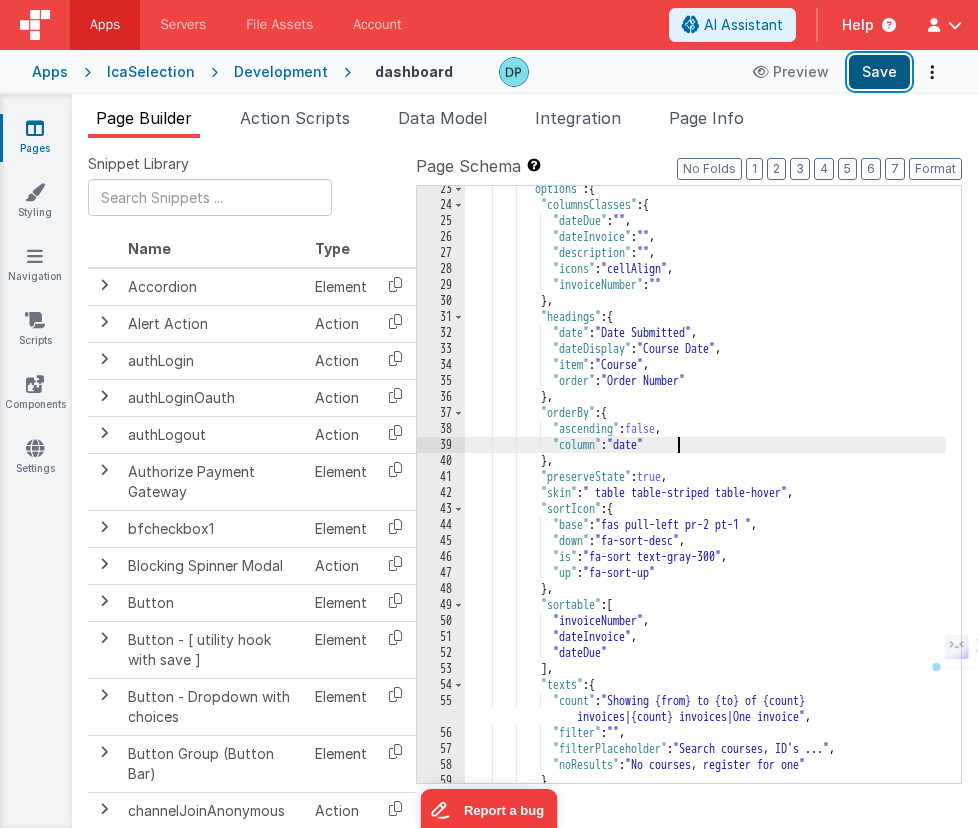 click on "Save" at bounding box center (879, 72) 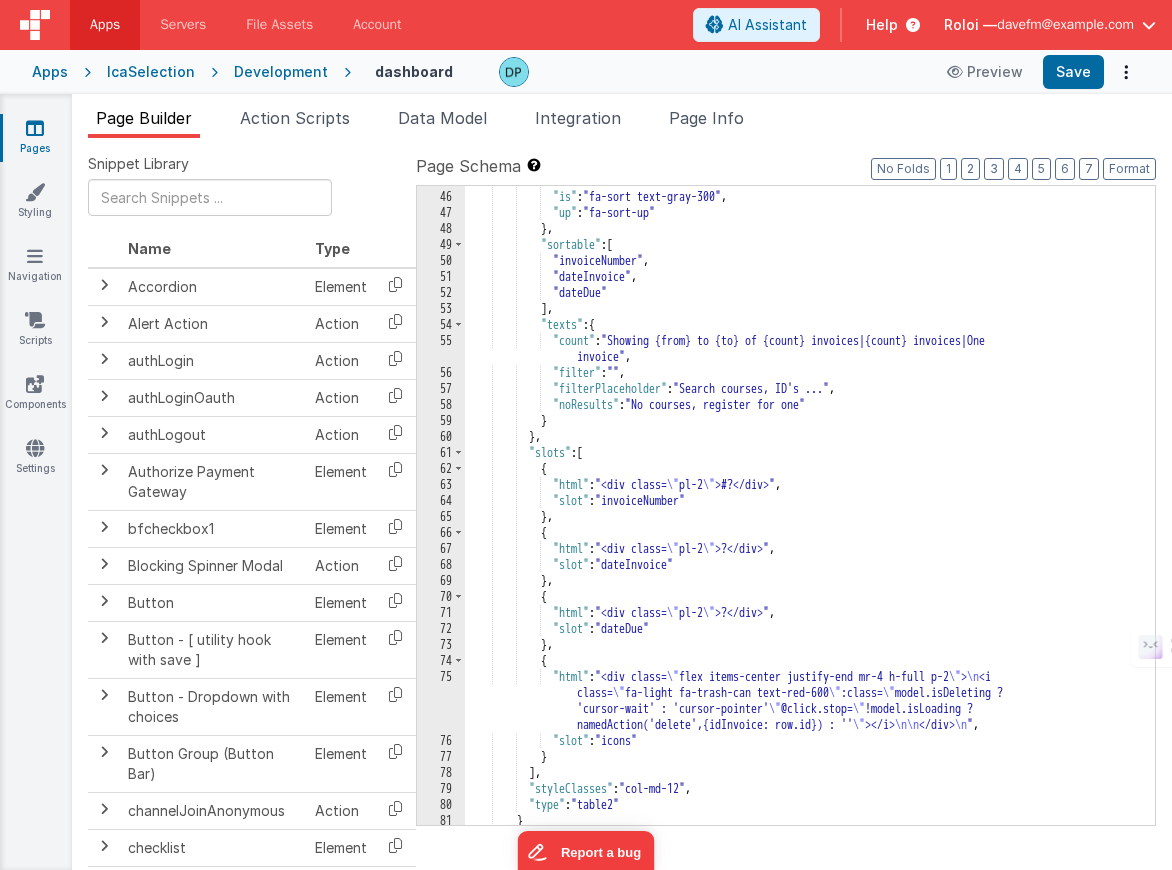 scroll, scrollTop: 945, scrollLeft: 0, axis: vertical 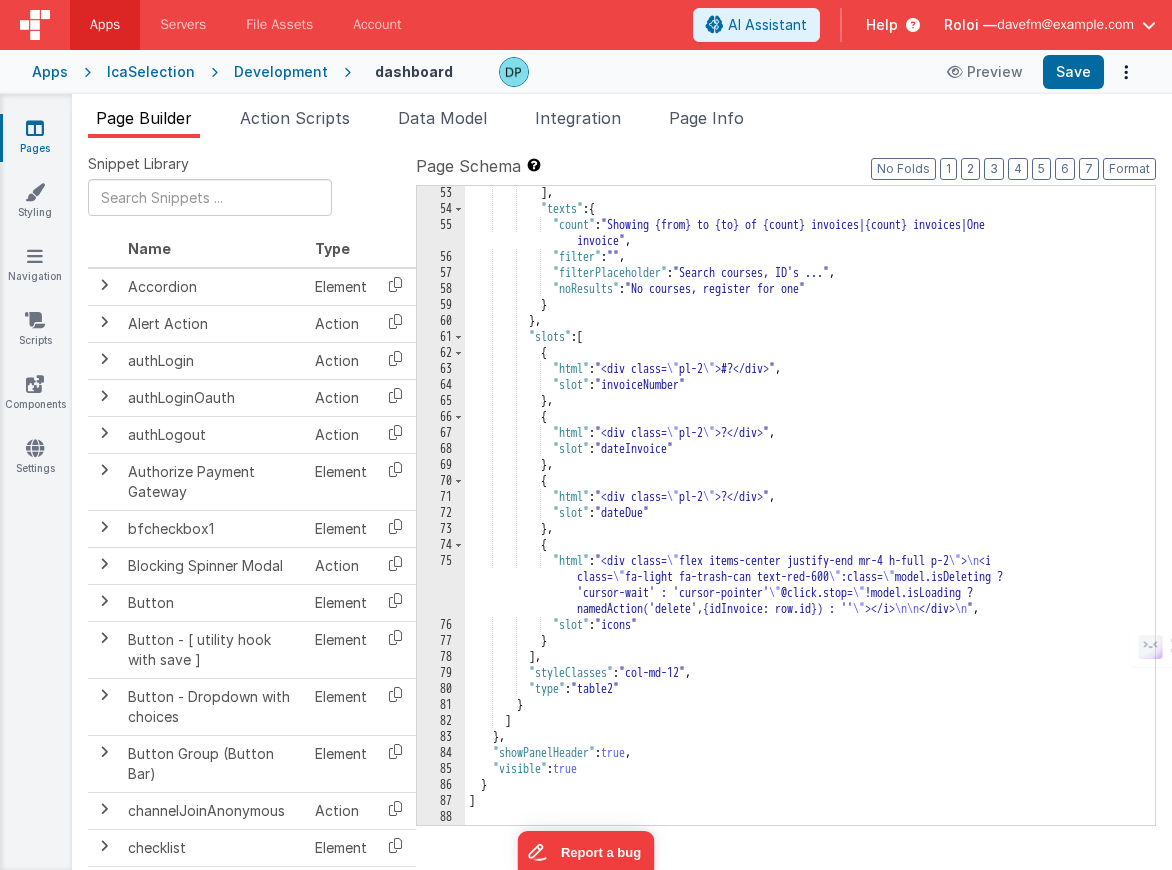 click on "} ,           {              "columns" :  [                "order" ,                "date" ,                "coursedate" ,                "item"              ] ,              "model" :  "orders" ,              "options" :  {                "columnsClasses" :  {                   "dateDue" :  "" ,                   "dateInvoice" :  "" ,                   "description" :  "" ,                   "icons" :  "cellAlign" ,                   "invoiceNumber" :  ""                } ,                "headings" :  {                   "date" :  "Date" ,                   "dateDisplay" :  "Course Date(s)" ,                   "item" :  "Course" ,                   "order" :  "Order #"                } ,                "orderBy" :  {                   "ascending" :  false ,                   "column" :  "date"                } ,                "preserveState" :  true ,                "skin" :  " table table-striped table-hover" ," at bounding box center [802, 520] 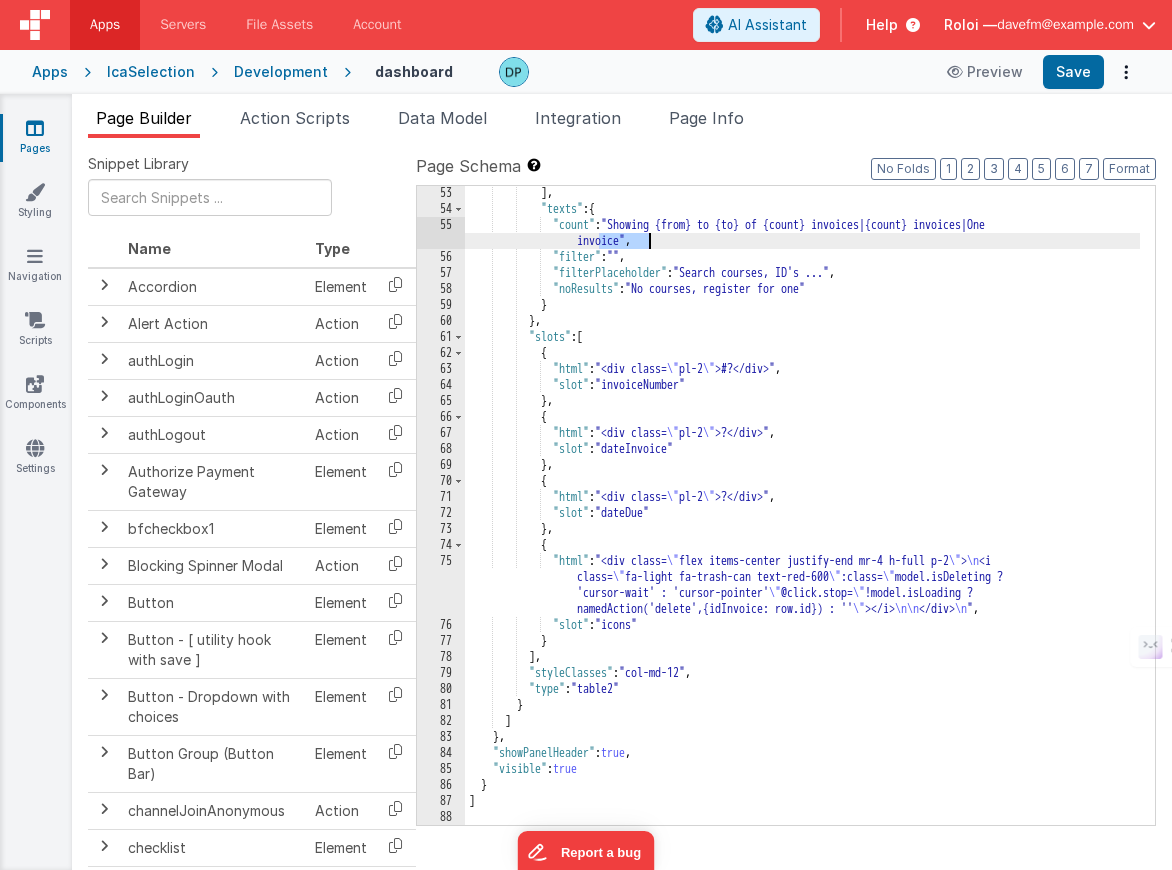 click on "} ,           {              "columns" :  [                "order" ,                "date" ,                "coursedate" ,                "item"              ] ,              "model" :  "orders" ,              "options" :  {                "columnsClasses" :  {                   "dateDue" :  "" ,                   "dateInvoice" :  "" ,                   "description" :  "" ,                   "icons" :  "cellAlign" ,                   "invoiceNumber" :  ""                } ,                "headings" :  {                   "date" :  "Date" ,                   "dateDisplay" :  "Course Date(s)" ,                   "item" :  "Course" ,                   "order" :  "Order #"                } ,                "orderBy" :  {                   "ascending" :  false ,                   "column" :  "date"                } ,                "preserveState" :  true ,                "skin" :  " table table-striped table-hover" ," at bounding box center (802, 520) 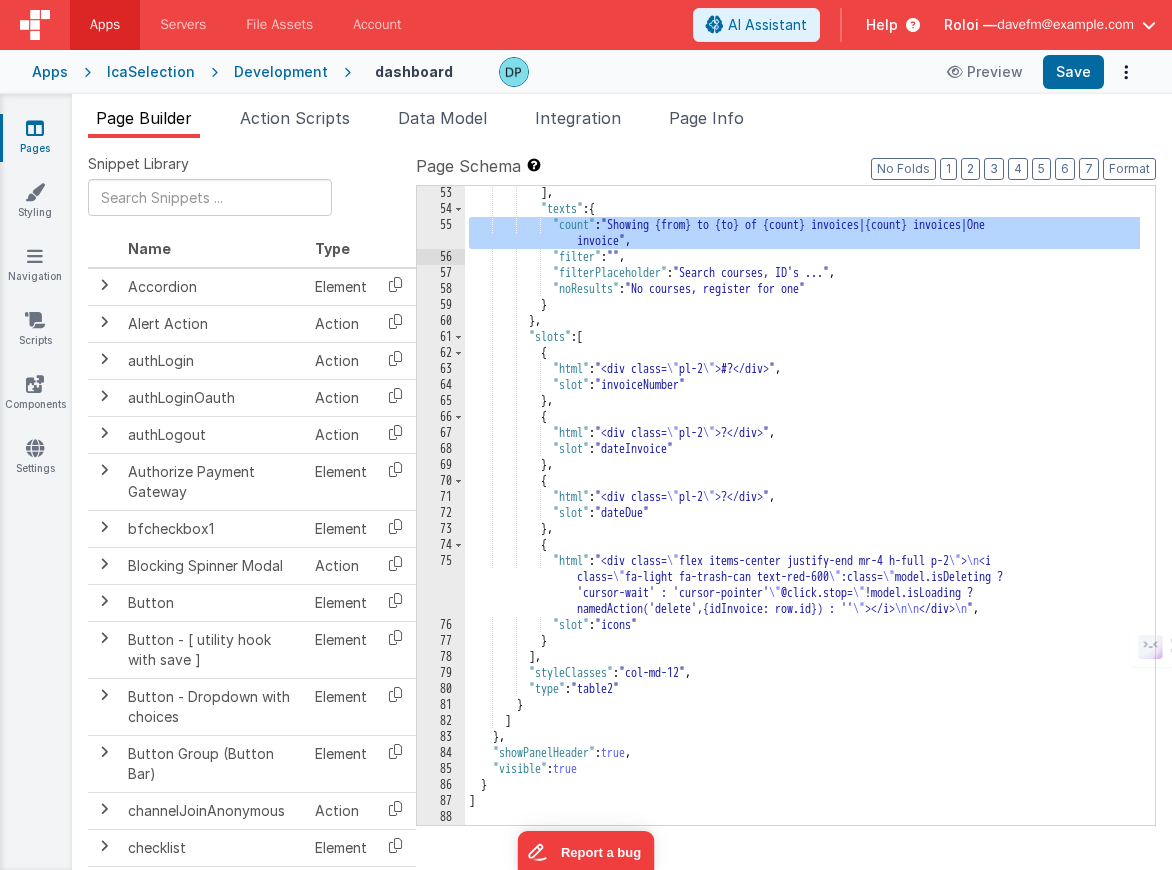 click on "} ,           {              "columns" :  [                "order" ,                "date" ,                "coursedate" ,                "item"              ] ,              "model" :  "orders" ,              "options" :  {                "columnsClasses" :  {                   "dateDue" :  "" ,                   "dateInvoice" :  "" ,                   "description" :  "" ,                   "icons" :  "cellAlign" ,                   "invoiceNumber" :  ""                } ,                "headings" :  {                   "date" :  "Date" ,                   "dateDisplay" :  "Course Date(s)" ,                   "item" :  "Course" ,                   "order" :  "Order #"                } ,                "orderBy" :  {                   "ascending" :  false ,                   "column" :  "date"                } ,                "preserveState" :  true ,                "skin" :  " table table-striped table-hover" ," at bounding box center (802, 520) 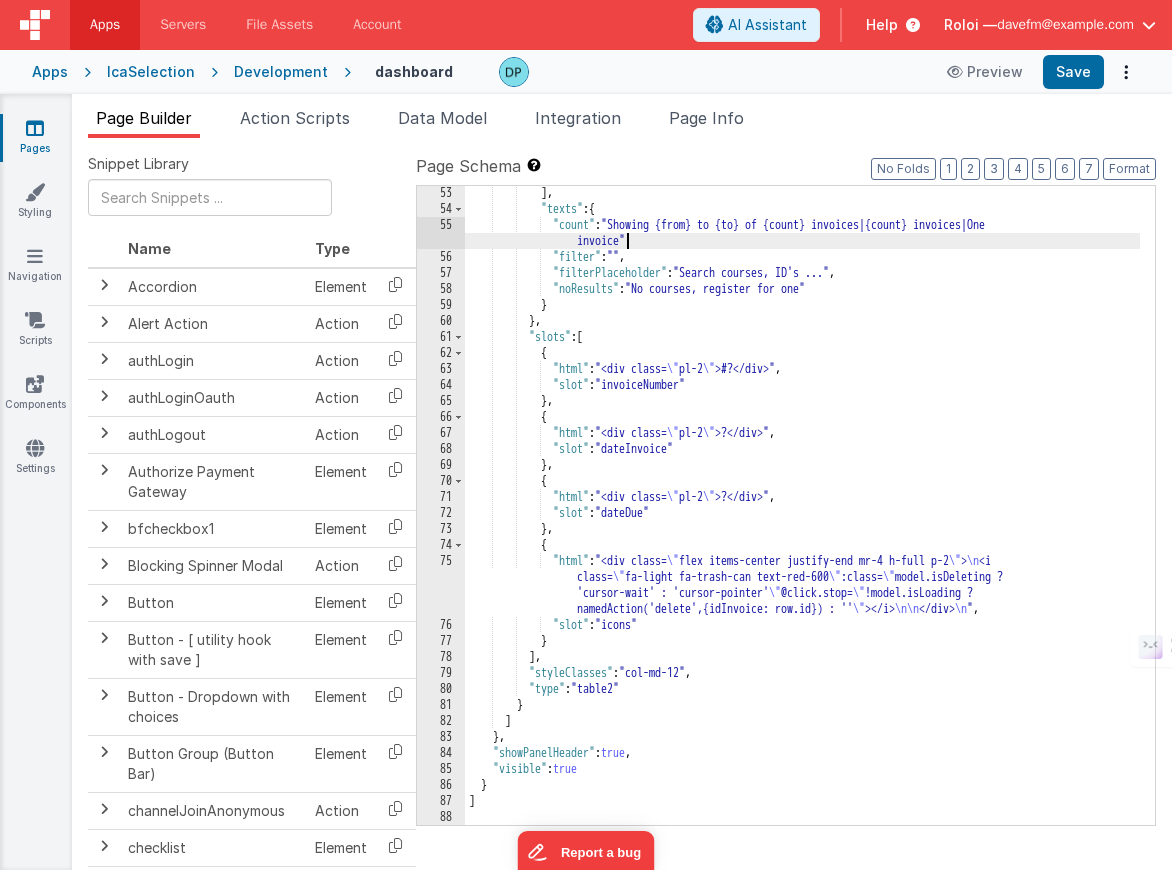 click on "} ,           {              "columns" :  [                "order" ,                "date" ,                "coursedate" ,                "item"              ] ,              "model" :  "orders" ,              "options" :  {                "columnsClasses" :  {                   "dateDue" :  "" ,                   "dateInvoice" :  "" ,                   "description" :  "" ,                   "icons" :  "cellAlign" ,                   "invoiceNumber" :  ""                } ,                "headings" :  {                   "date" :  "Date" ,                   "dateDisplay" :  "Course Date(s)" ,                   "item" :  "Course" ,                   "order" :  "Order #"                } ,                "orderBy" :  {                   "ascending" :  false ,                   "column" :  "date"                } ,                "preserveState" :  true ,                "skin" :  " table table-striped table-hover" ," at bounding box center (802, 520) 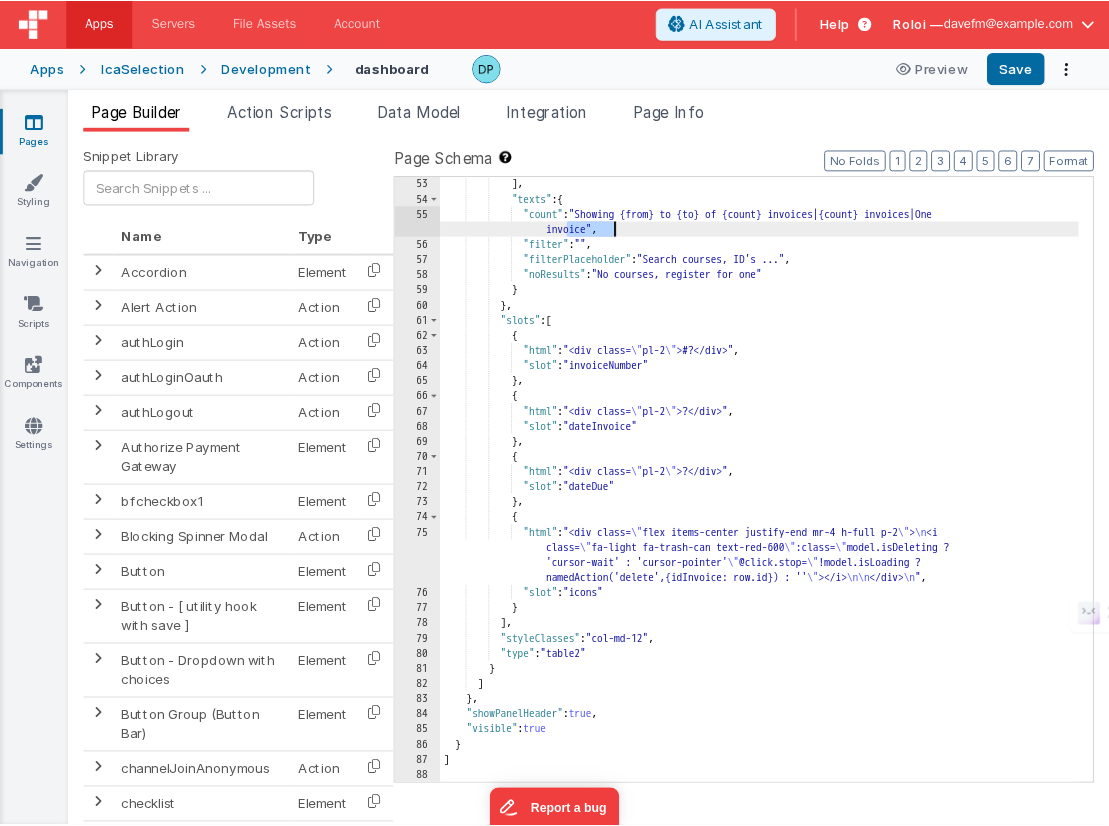 scroll, scrollTop: 929, scrollLeft: 0, axis: vertical 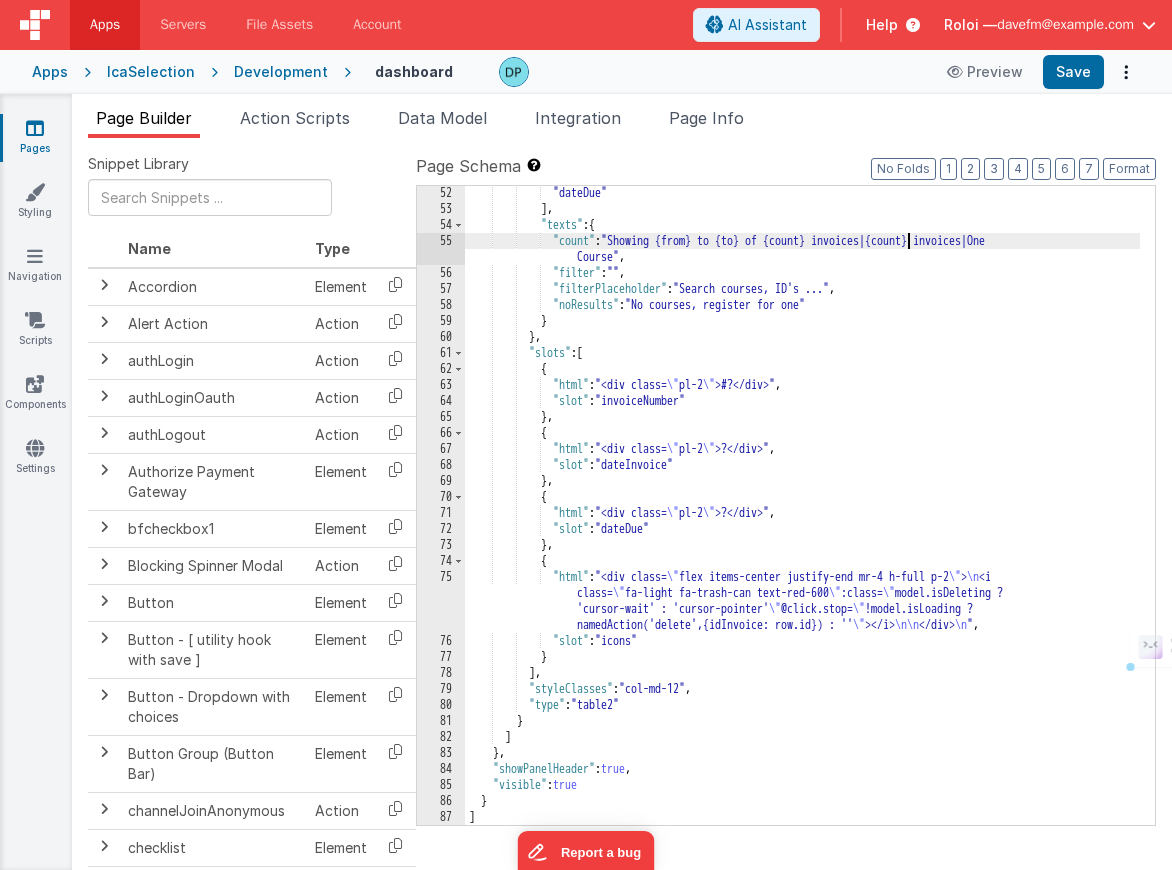 click on ""dateDue"                ] ,                "texts" :  {                   "count" :  "Showing {from} to {to} of {count} invoices|{count} invoices|One                     Course" ,                   "filter" :  "" ,                   "filterPlaceholder" :  "Search courses, ID's ..." ,                   "noResults" :  "No courses, register for one"                }              } ,              "slots" :  [                {                   "html" :  "<div class= \" pl-2 \" >#?</div>" ,                   "slot" :  "invoiceNumber"                } ,                {                   "html" :  "<div class= \" pl-2 \" >?</div>" ,                   "slot" :  "dateInvoice"                } ,                {                   "html" :  "<div class= \" pl-2 \" >?</div>" ,                   "slot" :  "dateDue"                } ,                {                   "html" :  "<div class= \" flex items-center justify-end mr-4 h-full p-2 \" > \n <i  class= \" \"  :class= \" \" \" \"" at bounding box center [802, 520] 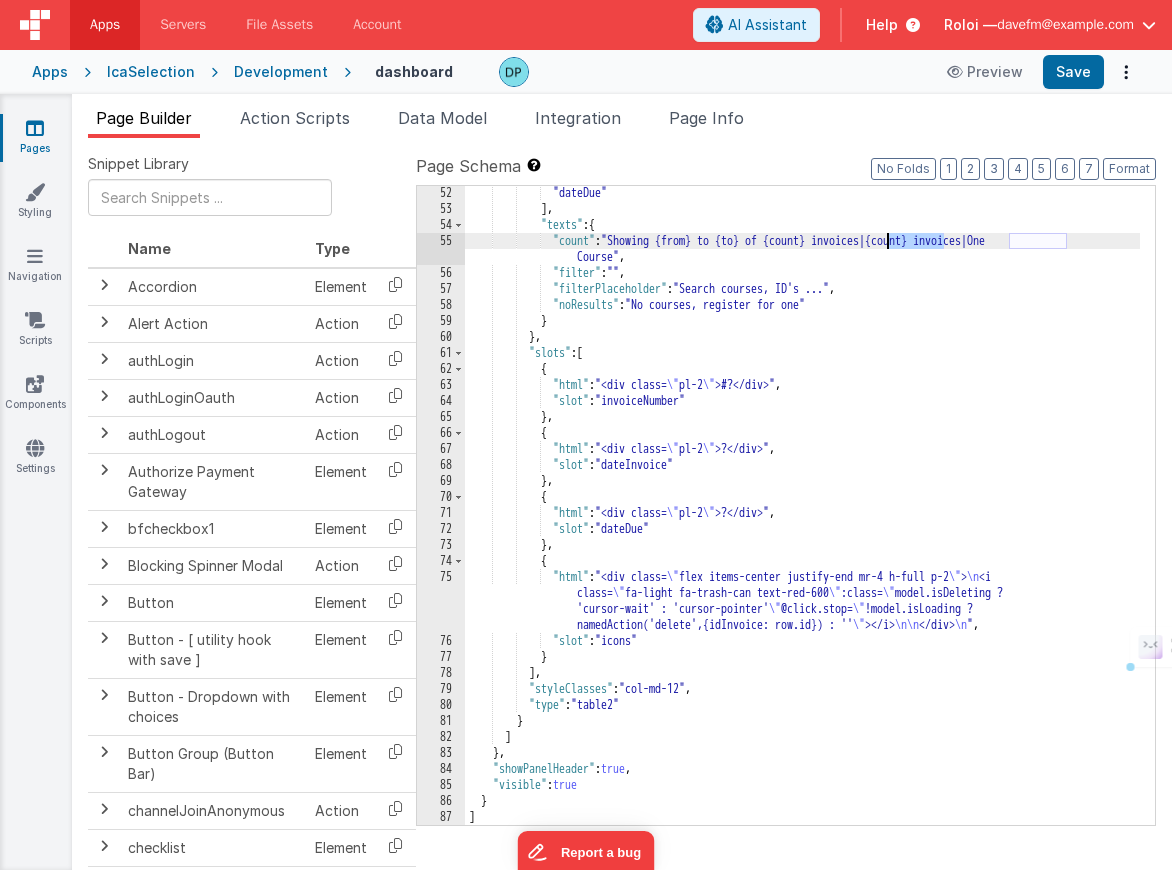 click on ""dateDue"                ] ,                "texts" :  {                   "count" :  "Showing {from} to {to} of {count} invoices|{count} invoices|One                     Course" ,                   "filter" :  "" ,                   "filterPlaceholder" :  "Search courses, ID's ..." ,                   "noResults" :  "No courses, register for one"                }              } ,              "slots" :  [                {                   "html" :  "<div class= \" pl-2 \" >#?</div>" ,                   "slot" :  "invoiceNumber"                } ,                {                   "html" :  "<div class= \" pl-2 \" >?</div>" ,                   "slot" :  "dateInvoice"                } ,                {                   "html" :  "<div class= \" pl-2 \" >?</div>" ,                   "slot" :  "dateDue"                } ,                {                   "html" :  "<div class= \" flex items-center justify-end mr-4 h-full p-2 \" > \n <i  class= \" \"  :class= \" \" \" \"" at bounding box center [802, 520] 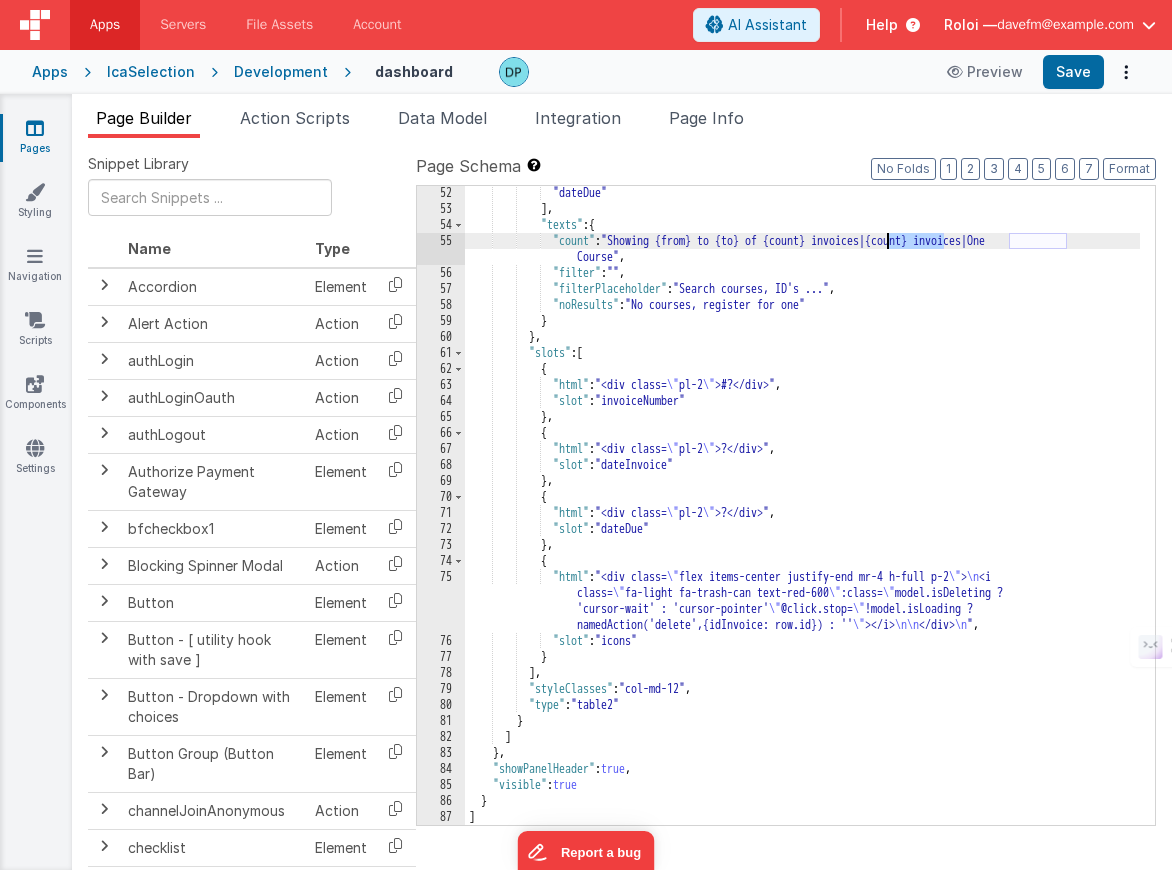 click on ""dateDue"                ] ,                "texts" :  {                   "count" :  "Showing {from} to {to} of {count} invoices|{count} invoices|One                     Course" ,                   "filter" :  "" ,                   "filterPlaceholder" :  "Search courses, ID's ..." ,                   "noResults" :  "No courses, register for one"                }              } ,              "slots" :  [                {                   "html" :  "<div class= \" pl-2 \" >#?</div>" ,                   "slot" :  "invoiceNumber"                } ,                {                   "html" :  "<div class= \" pl-2 \" >?</div>" ,                   "slot" :  "dateInvoice"                } ,                {                   "html" :  "<div class= \" pl-2 \" >?</div>" ,                   "slot" :  "dateDue"                } ,                {                   "html" :  "<div class= \" flex items-center justify-end mr-4 h-full p-2 \" > \n <i  class= \" \"  :class= \" \" \" \"" at bounding box center [802, 520] 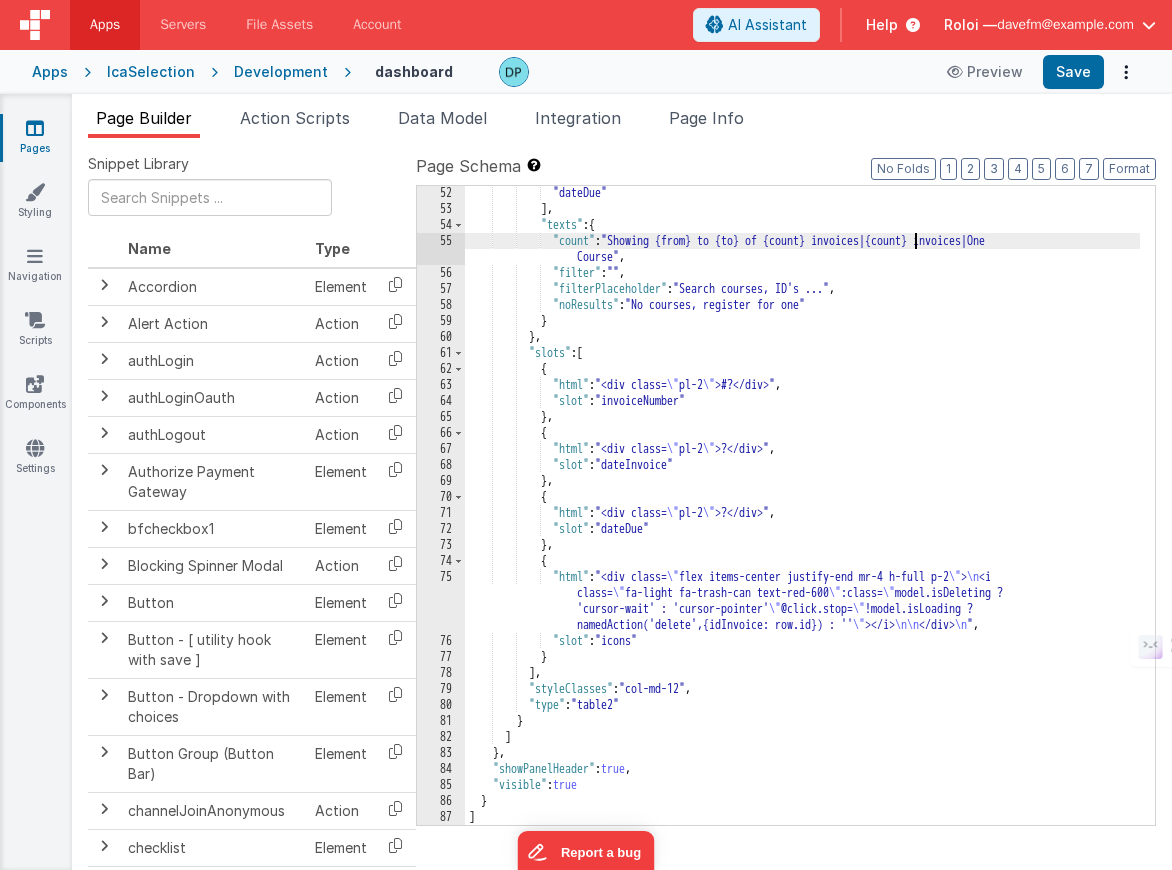 click on ""dateDue"                ] ,                "texts" :  {                   "count" :  "Showing {from} to {to} of {count} invoices|{count} invoices|One                     Course" ,                   "filter" :  "" ,                   "filterPlaceholder" :  "Search courses, ID's ..." ,                   "noResults" :  "No courses, register for one"                }              } ,              "slots" :  [                {                   "html" :  "<div class= \" pl-2 \" >#?</div>" ,                   "slot" :  "invoiceNumber"                } ,                {                   "html" :  "<div class= \" pl-2 \" >?</div>" ,                   "slot" :  "dateInvoice"                } ,                {                   "html" :  "<div class= \" pl-2 \" >?</div>" ,                   "slot" :  "dateDue"                } ,                {                   "html" :  "<div class= \" flex items-center justify-end mr-4 h-full p-2 \" > \n <i  class= \" \"  :class= \" \" \" \"" at bounding box center [802, 520] 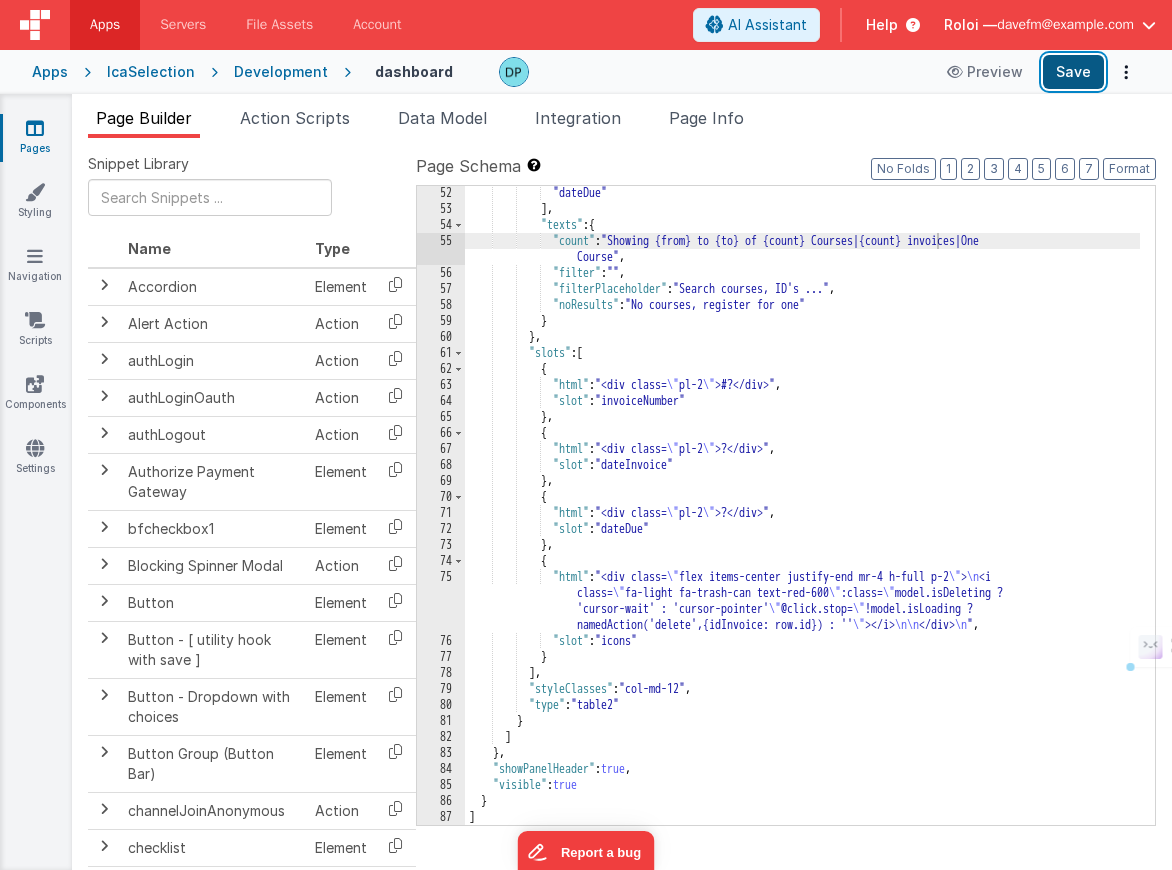 click on "Save" at bounding box center (1073, 72) 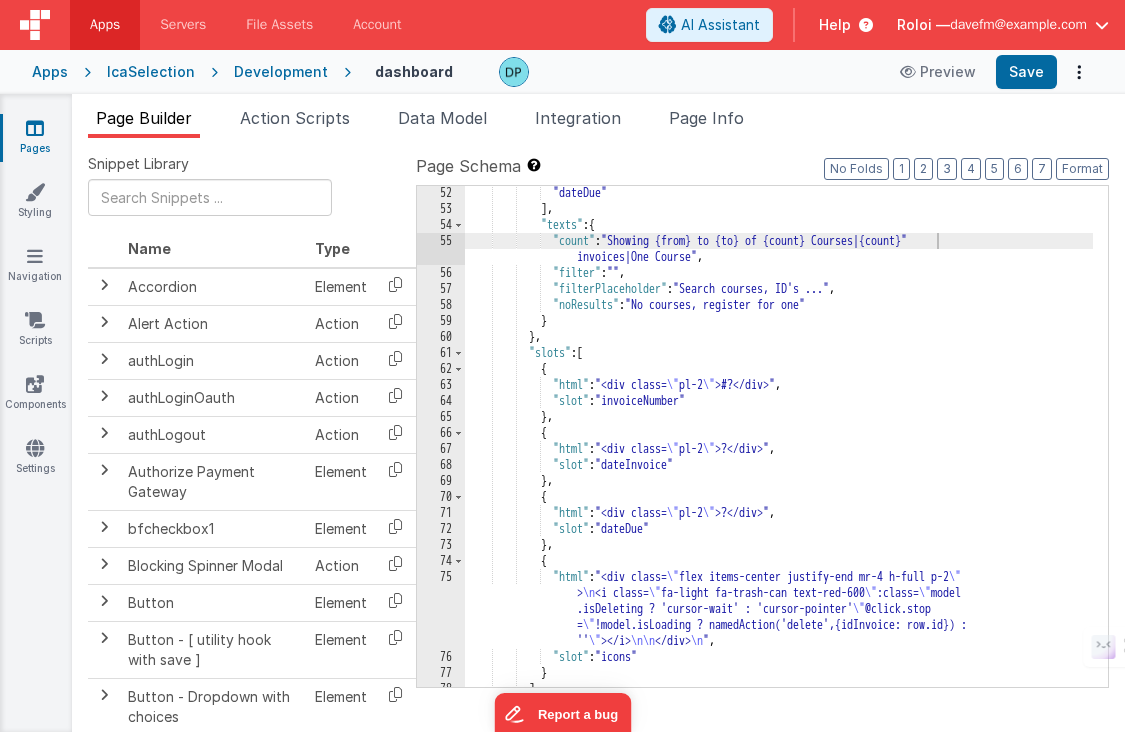 scroll, scrollTop: 929, scrollLeft: 0, axis: vertical 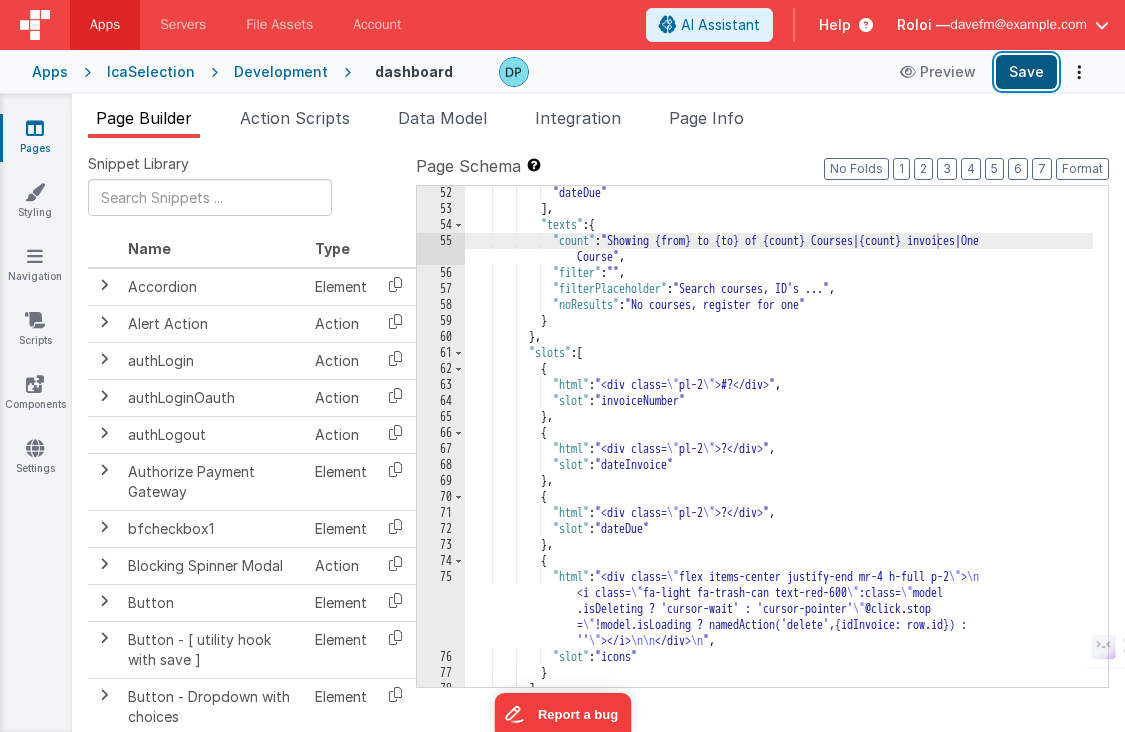 click on "Save" at bounding box center [1026, 72] 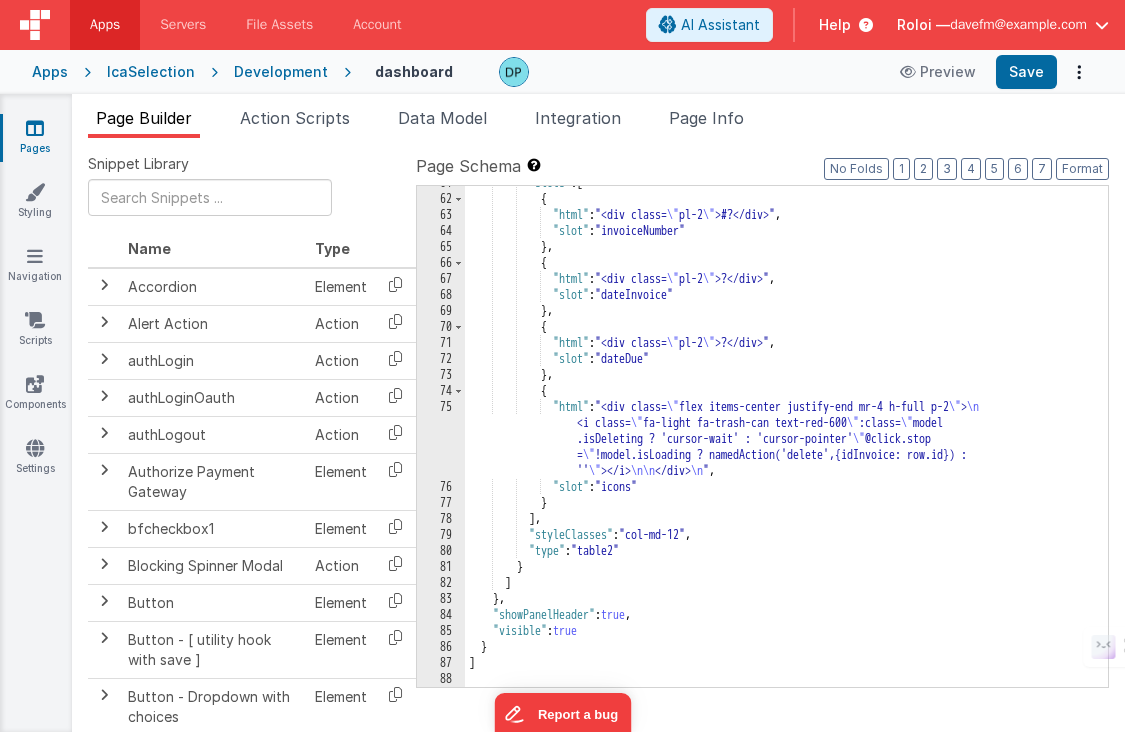 scroll, scrollTop: 721, scrollLeft: 0, axis: vertical 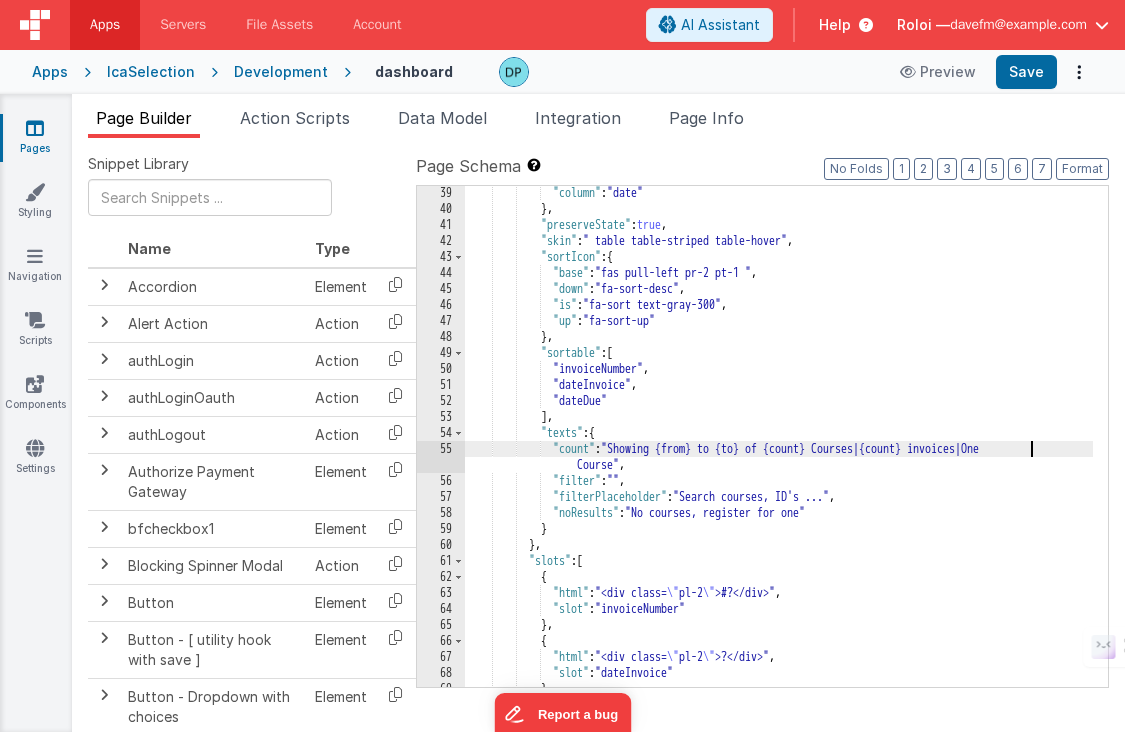 click on ""column" :  "date"                } ,                "preserveState" :  true ,                "skin" :  " table table-striped table-hover" ,                "sortIcon" :  {                   "base" :  "fas pull-left pr-2 pt-1 " ,                   "down" :  "fa-sort-desc" ,                   "is" :  "fa-sort text-gray-300" ,                   "up" :  "fa-sort-up"                } ,                "sortable" :  [                   "invoiceNumber" ,                   "dateInvoice" ,                   "dateDue"                ] ,                "texts" :  {                   "count" :  "Showing {from} to {to} of {count} Courses|{count} invoices|One                     Course" ,                   "filter" :  "" ,                   "filterPlaceholder" :  "Search courses, ID's ..." ,                   "noResults" :  "No courses, register for one"                }              } ,              "slots" :  [                {                   "html" :  "<div class= \" pl-2 \" ," at bounding box center [779, 451] 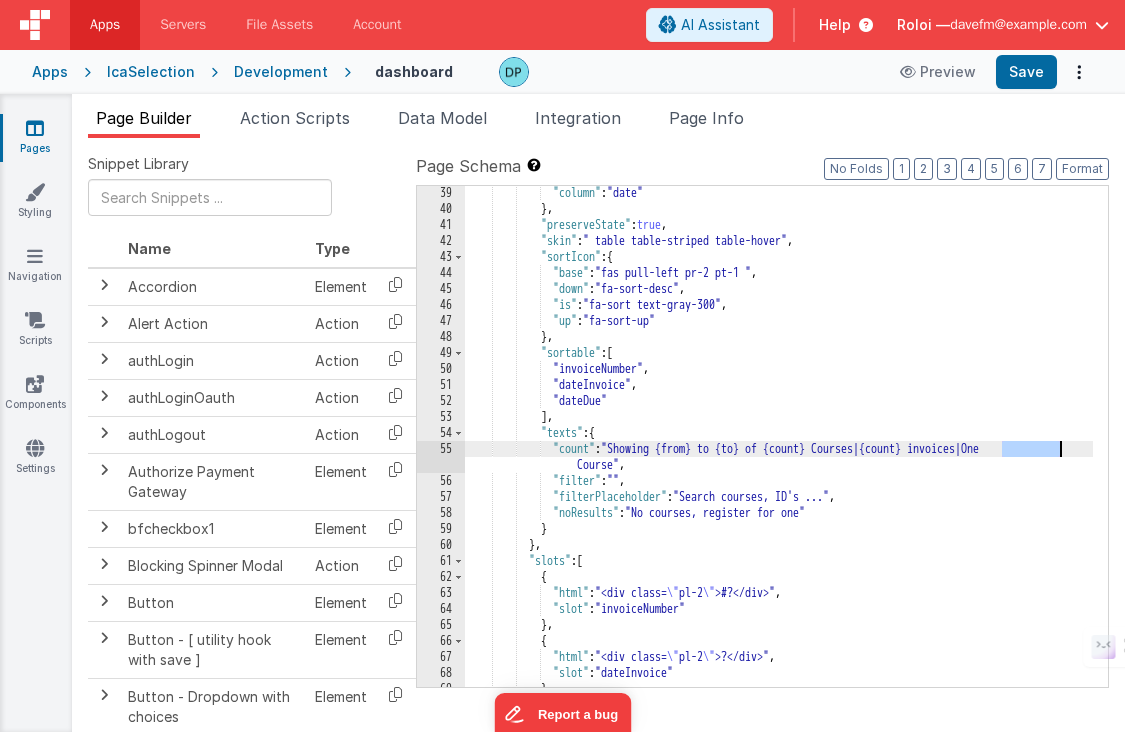 click on ""column" :  "date"                } ,                "preserveState" :  true ,                "skin" :  " table table-striped table-hover" ,                "sortIcon" :  {                   "base" :  "fas pull-left pr-2 pt-1 " ,                   "down" :  "fa-sort-desc" ,                   "is" :  "fa-sort text-gray-300" ,                   "up" :  "fa-sort-up"                } ,                "sortable" :  [                   "invoiceNumber" ,                   "dateInvoice" ,                   "dateDue"                ] ,                "texts" :  {                   "count" :  "Showing {from} to {to} of {count} Courses|{count} invoices|One                     Course" ,                   "filter" :  "" ,                   "filterPlaceholder" :  "Search courses, ID's ..." ,                   "noResults" :  "No courses, register for one"                }              } ,              "slots" :  [                {                   "html" :  "<div class= \" pl-2 \" ," at bounding box center (779, 451) 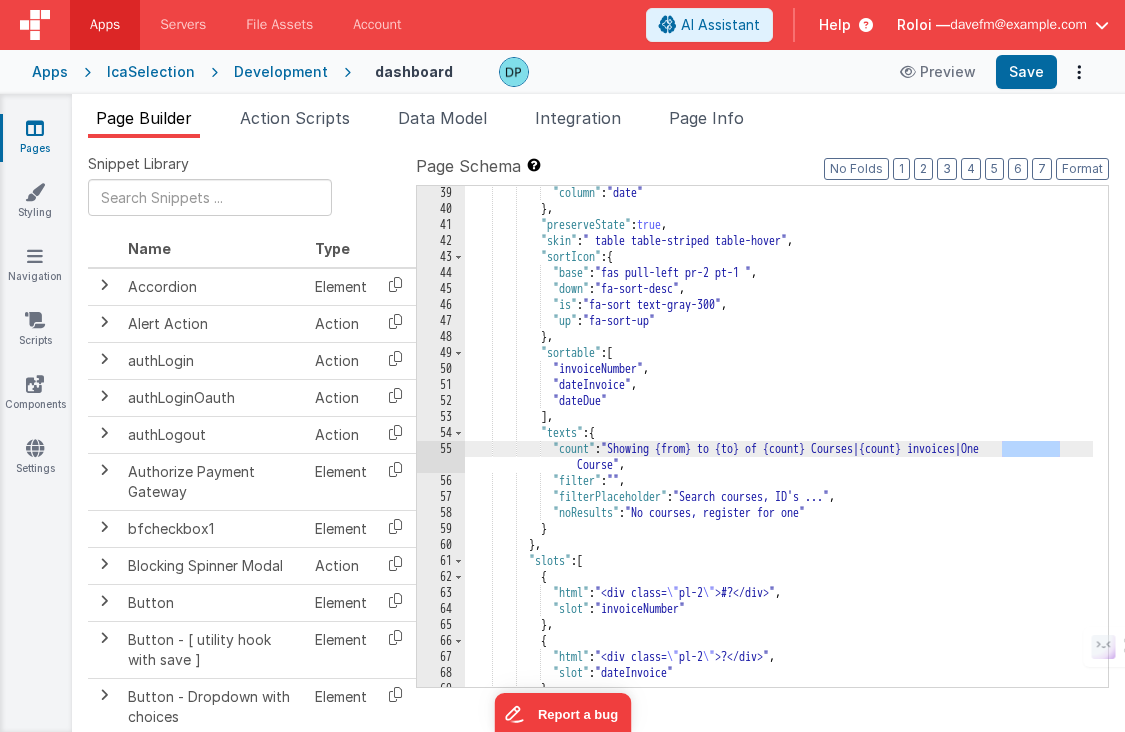 click on ""column" :  "date"                } ,                "preserveState" :  true ,                "skin" :  " table table-striped table-hover" ,                "sortIcon" :  {                   "base" :  "fas pull-left pr-2 pt-1 " ,                   "down" :  "fa-sort-desc" ,                   "is" :  "fa-sort text-gray-300" ,                   "up" :  "fa-sort-up"                } ,                "sortable" :  [                   "invoiceNumber" ,                   "dateInvoice" ,                   "dateDue"                ] ,                "texts" :  {                   "count" :  "Showing {from} to {to} of {count} Courses|{count} invoices|One                     Course" ,                   "filter" :  "" ,                   "filterPlaceholder" :  "Search courses, ID's ..." ,                   "noResults" :  "No courses, register for one"                }              } ,              "slots" :  [                {                   "html" :  "<div class= \" pl-2 \" ," at bounding box center (779, 451) 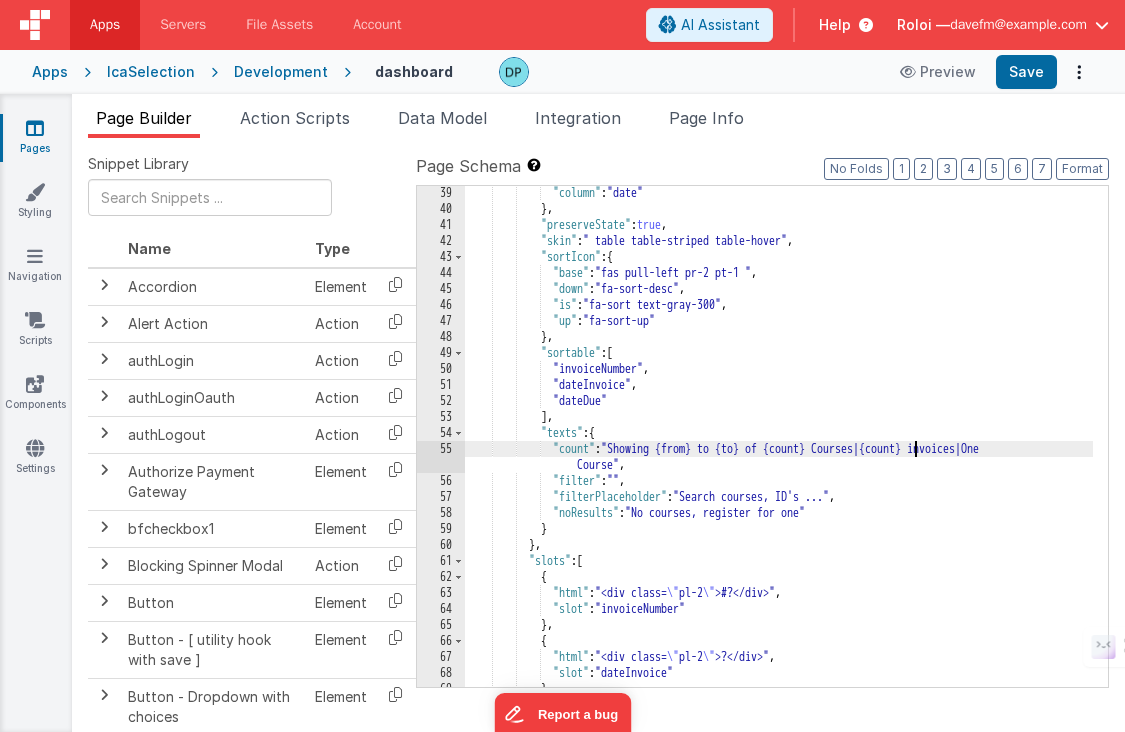 click on ""column" :  "date"                } ,                "preserveState" :  true ,                "skin" :  " table table-striped table-hover" ,                "sortIcon" :  {                   "base" :  "fas pull-left pr-2 pt-1 " ,                   "down" :  "fa-sort-desc" ,                   "is" :  "fa-sort text-gray-300" ,                   "up" :  "fa-sort-up"                } ,                "sortable" :  [                   "invoiceNumber" ,                   "dateInvoice" ,                   "dateDue"                ] ,                "texts" :  {                   "count" :  "Showing {from} to {to} of {count} Courses|{count} invoices|One                     Course" ,                   "filter" :  "" ,                   "filterPlaceholder" :  "Search courses, ID's ..." ,                   "noResults" :  "No courses, register for one"                }              } ,              "slots" :  [                {                   "html" :  "<div class= \" pl-2 \" ," at bounding box center [779, 451] 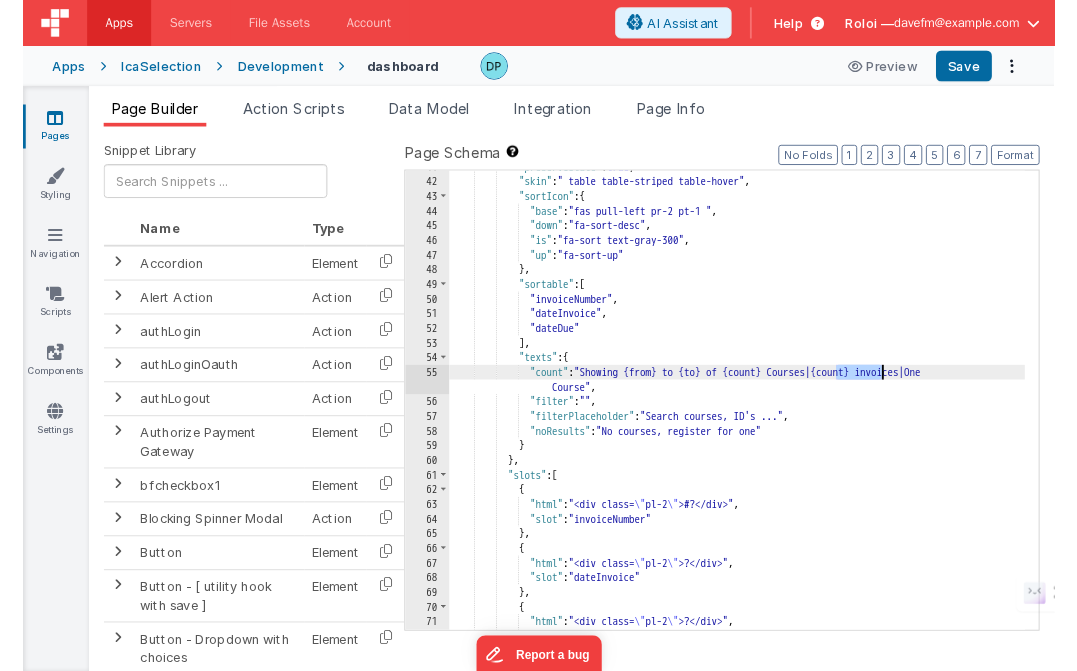 scroll, scrollTop: 803, scrollLeft: 0, axis: vertical 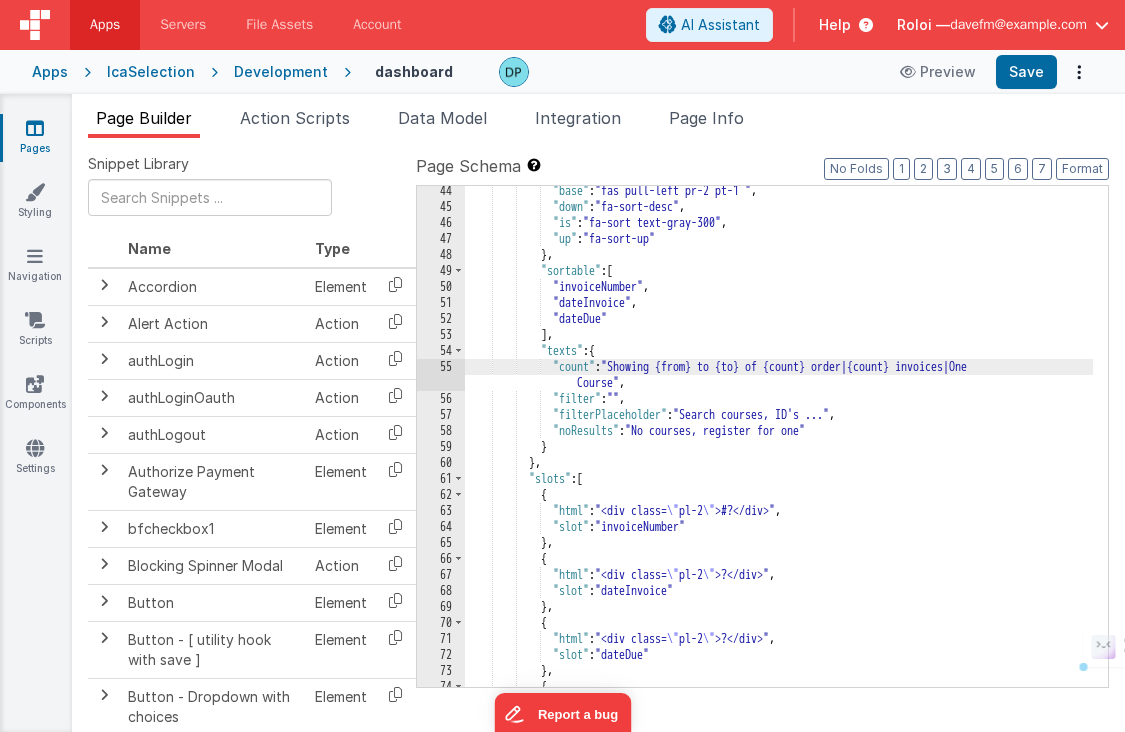 click on ""base" :  "fas pull-left pr-2 pt-1 " ,                   "down" :  "fa-sort-desc" ,                   "is" :  "fa-sort text-gray-300" ,                   "up" :  "fa-sort-up"                } ,                "sortable" :  [                   "invoiceNumber" ,                   "dateInvoice" ,                   "dateDue"                ] ,                "texts" :  {                   "count" :  "Showing {from} to {to} of {count} order|{count} invoices|One                     Course" ,                   "filter" :  "" ,                   "filterPlaceholder" :  "Search courses, ID's ..." ,                   "noResults" :  "No courses, register for one"                }              } ,              "slots" :  [                {                   "html" :  "<div class= \" pl-2 \" >#?</div>" ,                   "slot" :  "invoiceNumber"                } ,                {                   "html" :  "<div class= \" pl-2 \" >?</div>" ,                   "slot" :  "dateInvoice"" at bounding box center [779, 481] 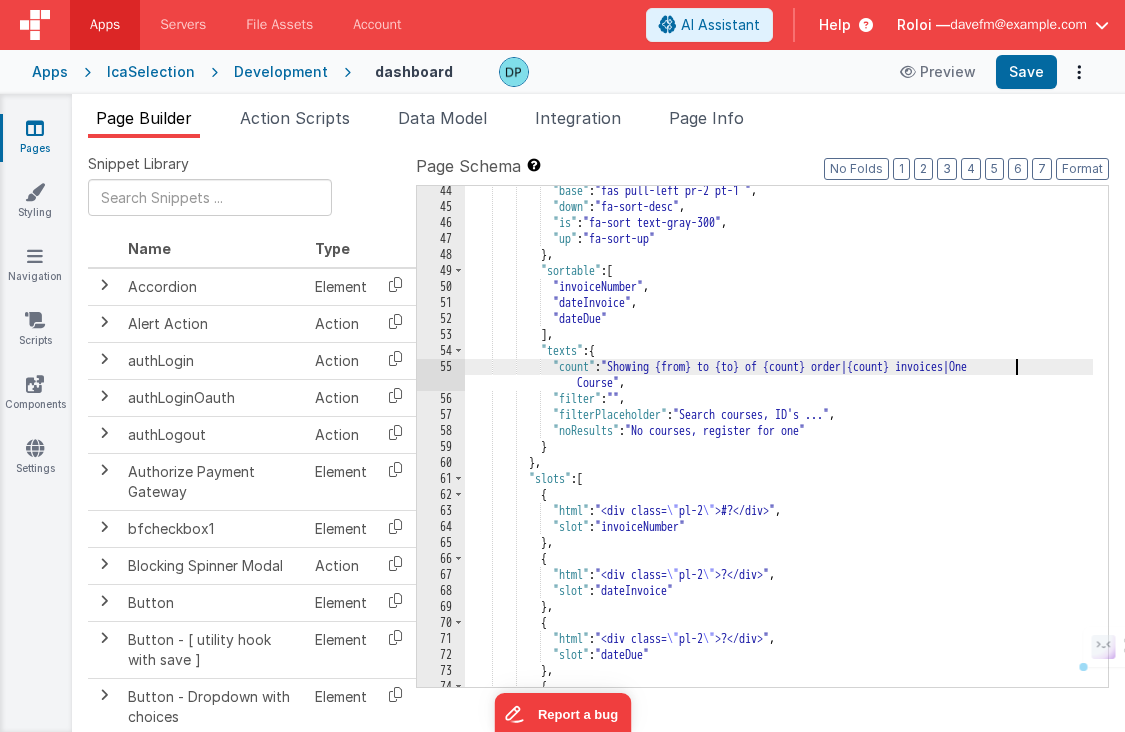 click on ""base" :  "fas pull-left pr-2 pt-1 " ,                   "down" :  "fa-sort-desc" ,                   "is" :  "fa-sort text-gray-300" ,                   "up" :  "fa-sort-up"                } ,                "sortable" :  [                   "invoiceNumber" ,                   "dateInvoice" ,                   "dateDue"                ] ,                "texts" :  {                   "count" :  "Showing {from} to {to} of {count} order|{count} invoices|One                     Course" ,                   "filter" :  "" ,                   "filterPlaceholder" :  "Search courses, ID's ..." ,                   "noResults" :  "No courses, register for one"                }              } ,              "slots" :  [                {                   "html" :  "<div class= \" pl-2 \" >#?</div>" ,                   "slot" :  "invoiceNumber"                } ,                {                   "html" :  "<div class= \" pl-2 \" >?</div>" ,                   "slot" :  "dateInvoice"" at bounding box center [779, 481] 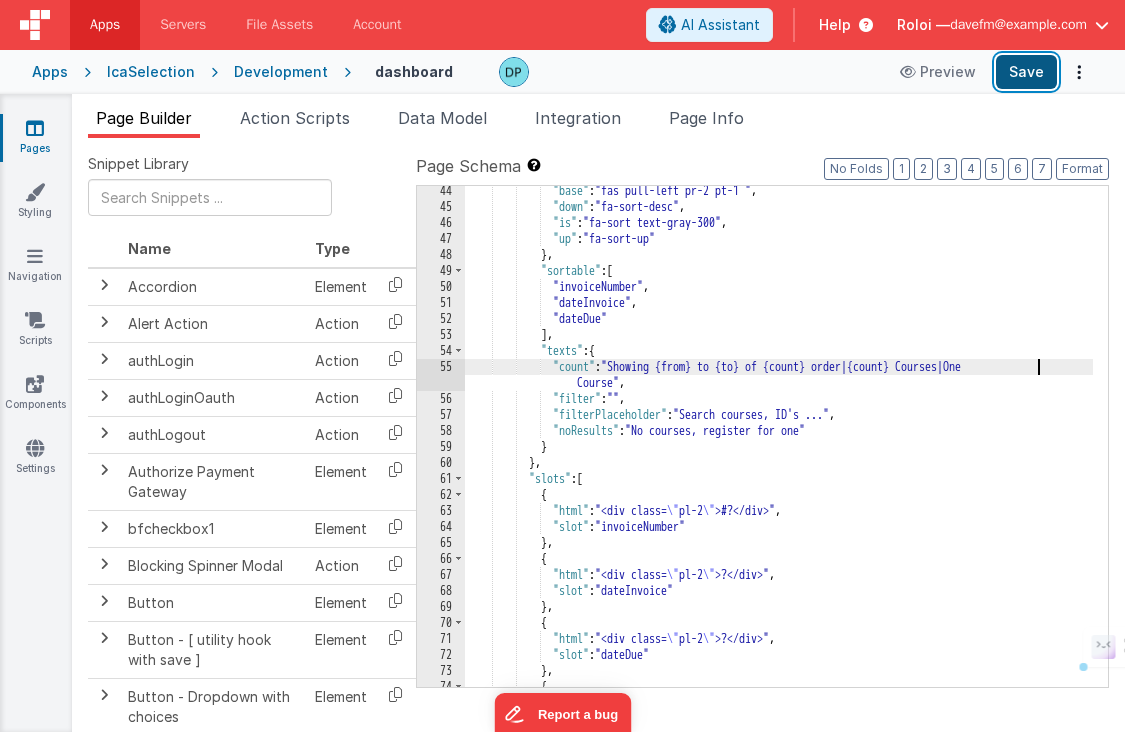 click on "Save" at bounding box center [1026, 72] 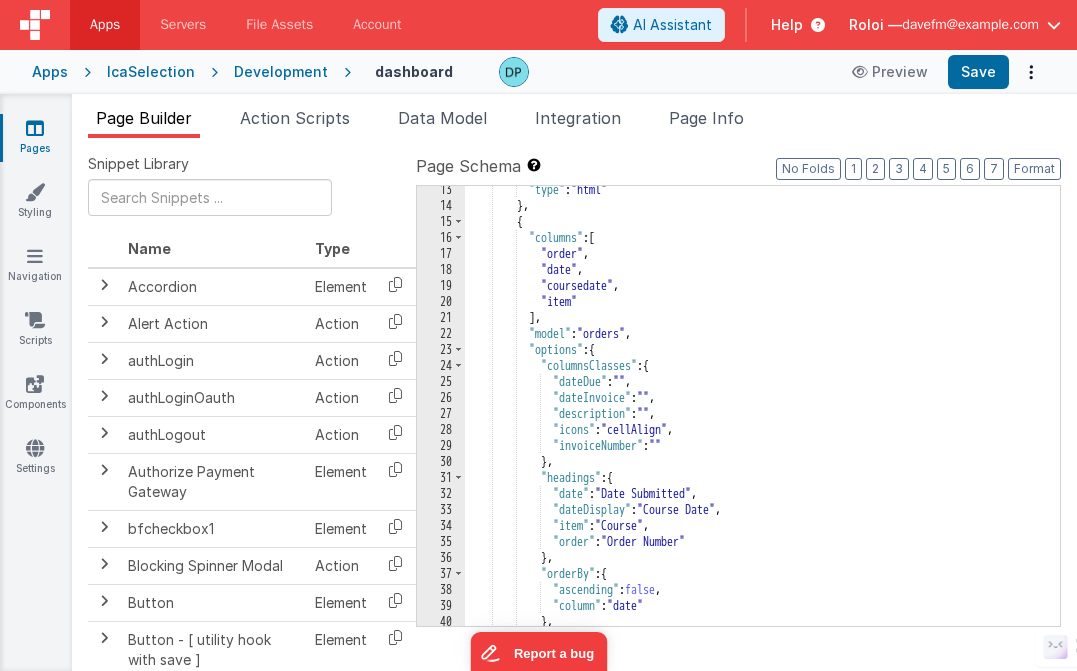 scroll, scrollTop: 360, scrollLeft: 0, axis: vertical 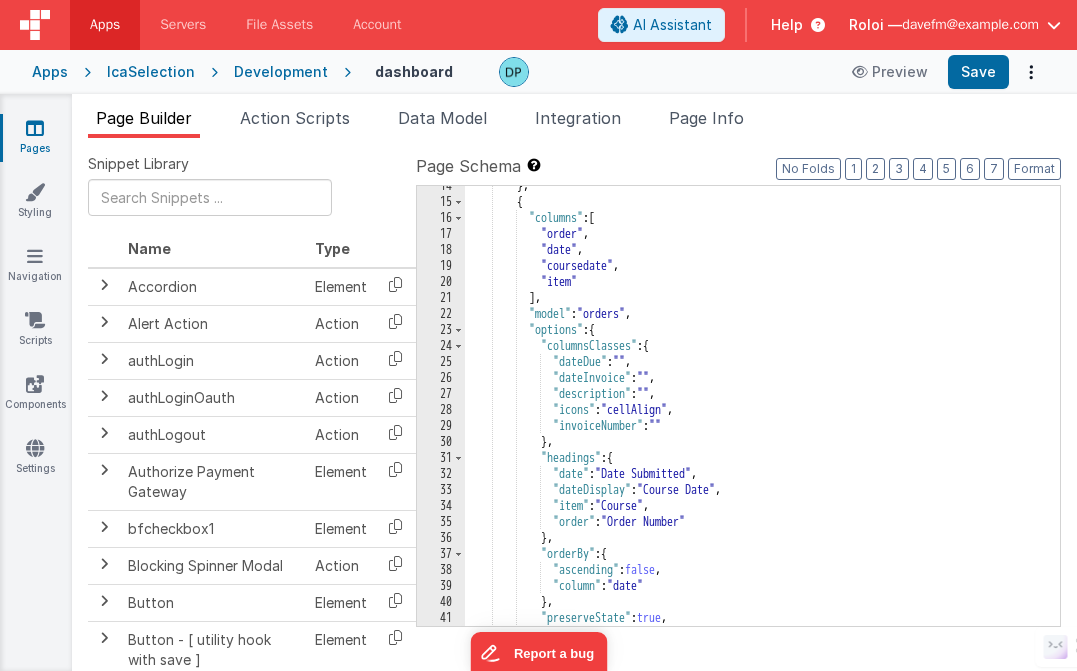 click on "} ,           {              "columns" :  [                "order" ,                "date" ,                "coursedate" ,                "item"              ] ,              "model" :  "orders" ,              "options" :  {                "columnsClasses" :  {                   "dateDue" :  "" ,                   "dateInvoice" :  "" ,                   "description" :  "" ,                   "icons" :  "cellAlign" ,                   "invoiceNumber" :  ""                } ,                "headings" :  {                   "date" :  "Date Submitted" ,                   "dateDisplay" :  "Course Date" ,                   "item" :  "Course" ,                   "order" :  "Order Number"                } ,                "orderBy" :  {                   "ascending" :  false ,                   "column" :  "date"                } ,                "preserveState" :  true ,                "skin" :  " table table-striped table-hover" ," at bounding box center [755, 414] 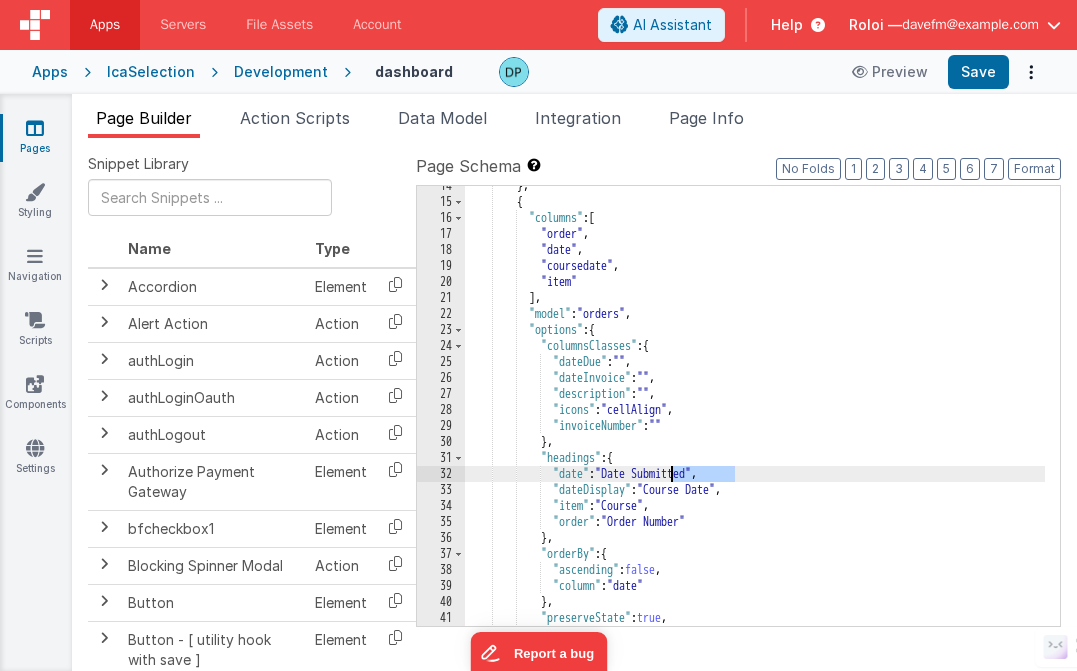 click on "} ,           {              "columns" :  [                "order" ,                "date" ,                "coursedate" ,                "item"              ] ,              "model" :  "orders" ,              "options" :  {                "columnsClasses" :  {                   "dateDue" :  "" ,                   "dateInvoice" :  "" ,                   "description" :  "" ,                   "icons" :  "cellAlign" ,                   "invoiceNumber" :  ""                } ,                "headings" :  {                   "date" :  "Date Submitted" ,                   "dateDisplay" :  "Course Date" ,                   "item" :  "Course" ,                   "order" :  "Order Number"                } ,                "orderBy" :  {                   "ascending" :  false ,                   "column" :  "date"                } ,                "preserveState" :  true ,                "skin" :  " table table-striped table-hover" ," at bounding box center (755, 414) 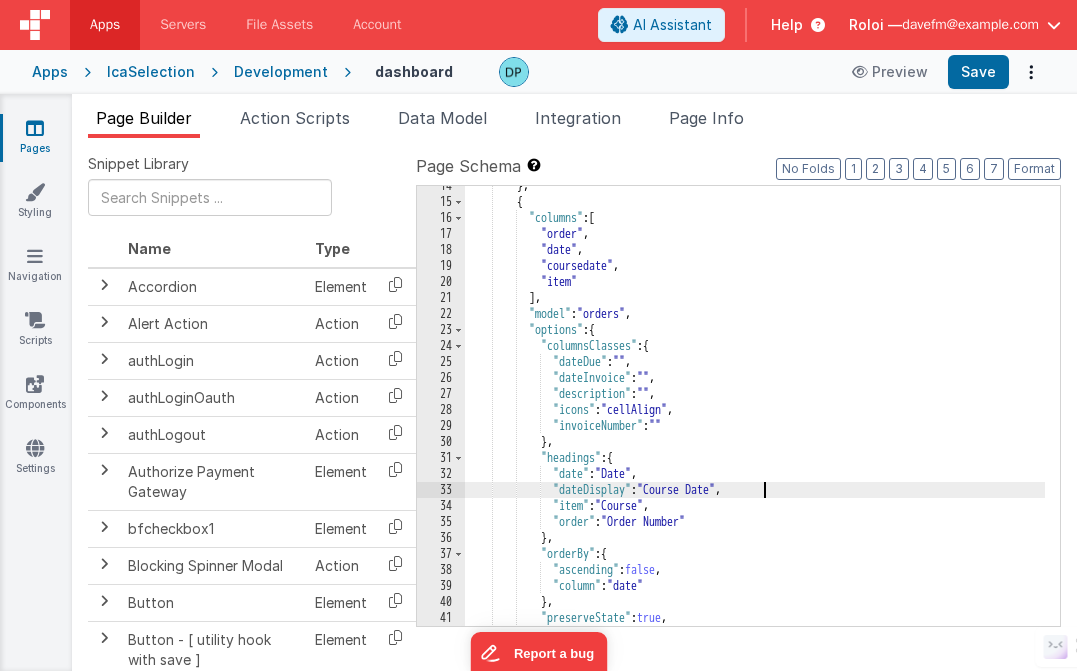 click on "} ,           {              "columns" :  [                "order" ,                "date" ,                "coursedate" ,                "item"              ] ,              "model" :  "orders" ,              "options" :  {                "columnsClasses" :  {                   "dateDue" :  "" ,                   "dateInvoice" :  "" ,                   "description" :  "" ,                   "icons" :  "cellAlign" ,                   "invoiceNumber" :  ""                } ,                "headings" :  {                   "date" :  "Date" ,                   "dateDisplay" :  "Course Date" ,                   "item" :  "Course" ,                   "order" :  "Order Number"                } ,                "orderBy" :  {                   "ascending" :  false ,                   "column" :  "date"                } ,                "preserveState" :  true ,                "skin" :  " table table-striped table-hover" ," at bounding box center [755, 414] 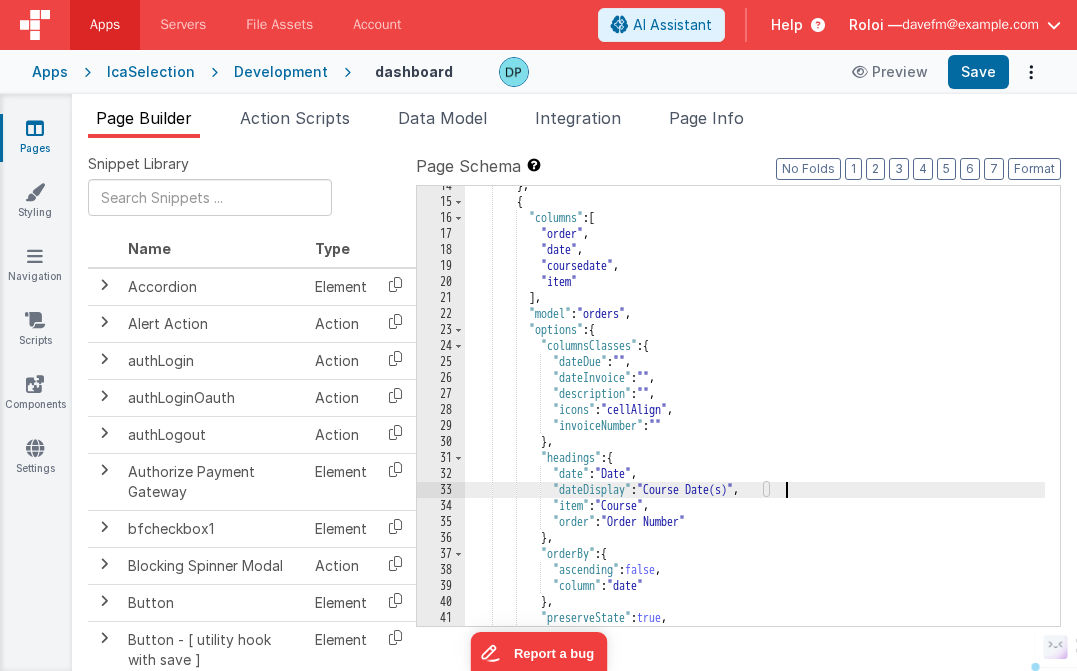 click on "} ,           {              "columns" :  [                "order" ,                "date" ,                "coursedate" ,                "item"              ] ,              "model" :  "orders" ,              "options" :  {                "columnsClasses" :  {                   "dateDue" :  "" ,                   "dateInvoice" :  "" ,                   "description" :  "" ,                   "icons" :  "cellAlign" ,                   "invoiceNumber" :  ""                } ,                "headings" :  {                   "date" :  "Date" ,                   "dateDisplay" :  "Course Date(s)" ,                   "item" :  "Course" ,                   "order" :  "Order Number"                } ,                "orderBy" :  {                   "ascending" :  false ,                   "column" :  "date"                } ,                "preserveState" :  true ,                "skin" :  " table table-striped table-hover" ," at bounding box center [755, 414] 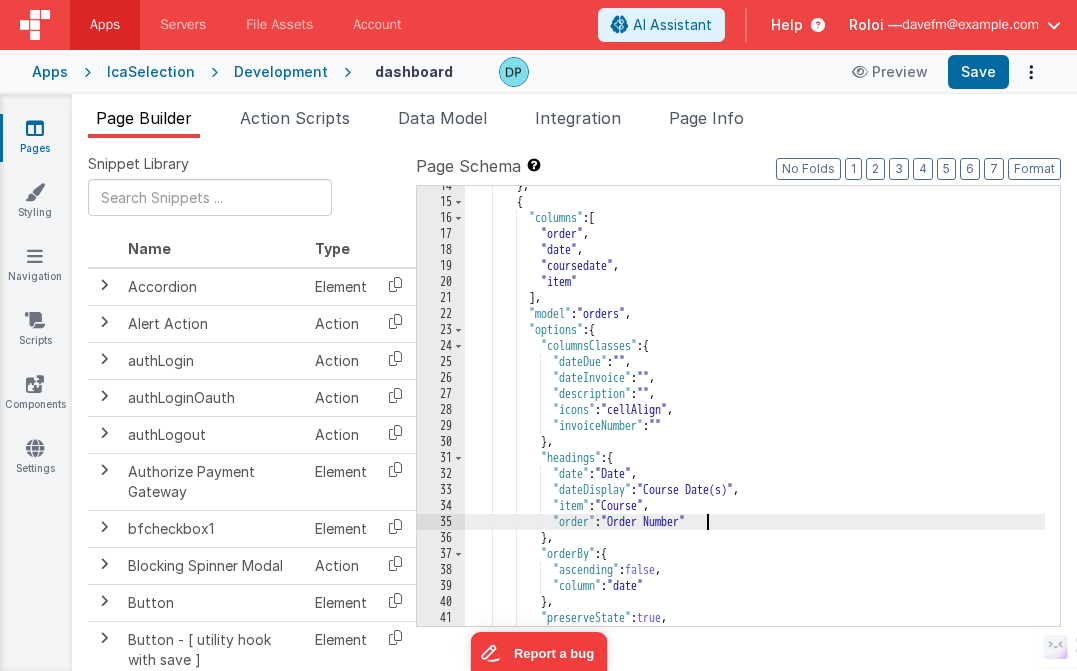 click on "} ,           {              "columns" :  [                "order" ,                "date" ,                "coursedate" ,                "item"              ] ,              "model" :  "orders" ,              "options" :  {                "columnsClasses" :  {                   "dateDue" :  "" ,                   "dateInvoice" :  "" ,                   "description" :  "" ,                   "icons" :  "cellAlign" ,                   "invoiceNumber" :  ""                } ,                "headings" :  {                   "date" :  "Date" ,                   "dateDisplay" :  "Course Date(s)" ,                   "item" :  "Course" ,                   "order" :  "Order Number"                } ,                "orderBy" :  {                   "ascending" :  false ,                   "column" :  "date"                } ,                "preserveState" :  true ,                "skin" :  " table table-striped table-hover" ," at bounding box center (755, 414) 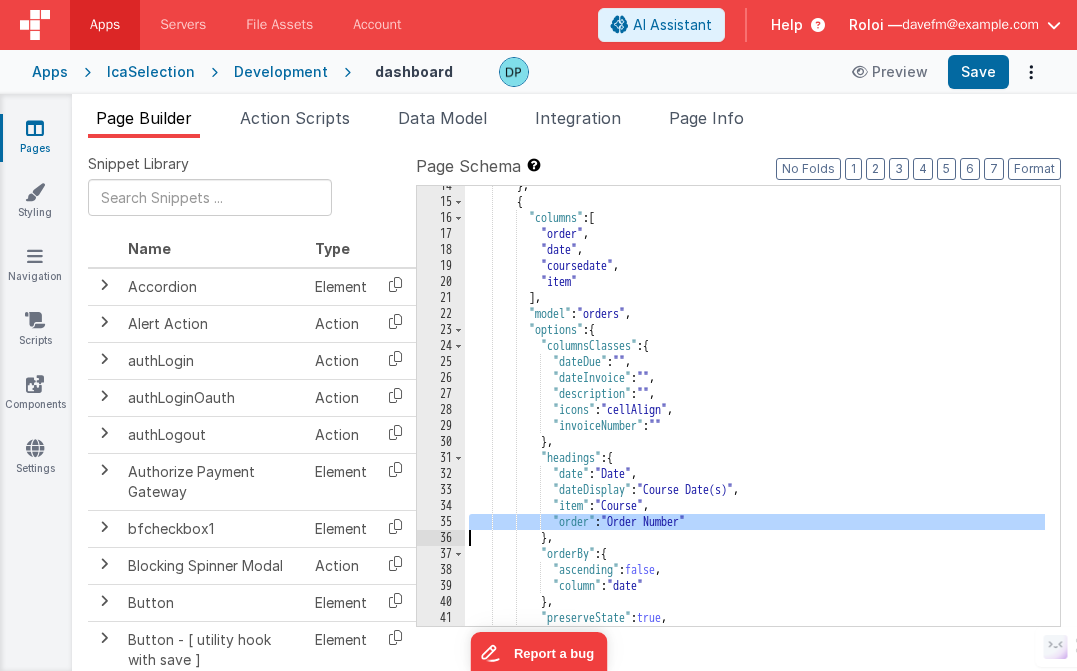 click on "} ,           {              "columns" :  [                "order" ,                "date" ,                "coursedate" ,                "item"              ] ,              "model" :  "orders" ,              "options" :  {                "columnsClasses" :  {                   "dateDue" :  "" ,                   "dateInvoice" :  "" ,                   "description" :  "" ,                   "icons" :  "cellAlign" ,                   "invoiceNumber" :  ""                } ,                "headings" :  {                   "date" :  "Date" ,                   "dateDisplay" :  "Course Date(s)" ,                   "item" :  "Course" ,                   "order" :  "Order Number"                } ,                "orderBy" :  {                   "ascending" :  false ,                   "column" :  "date"                } ,                "preserveState" :  true ,                "skin" :  " table table-striped table-hover" ," at bounding box center [755, 414] 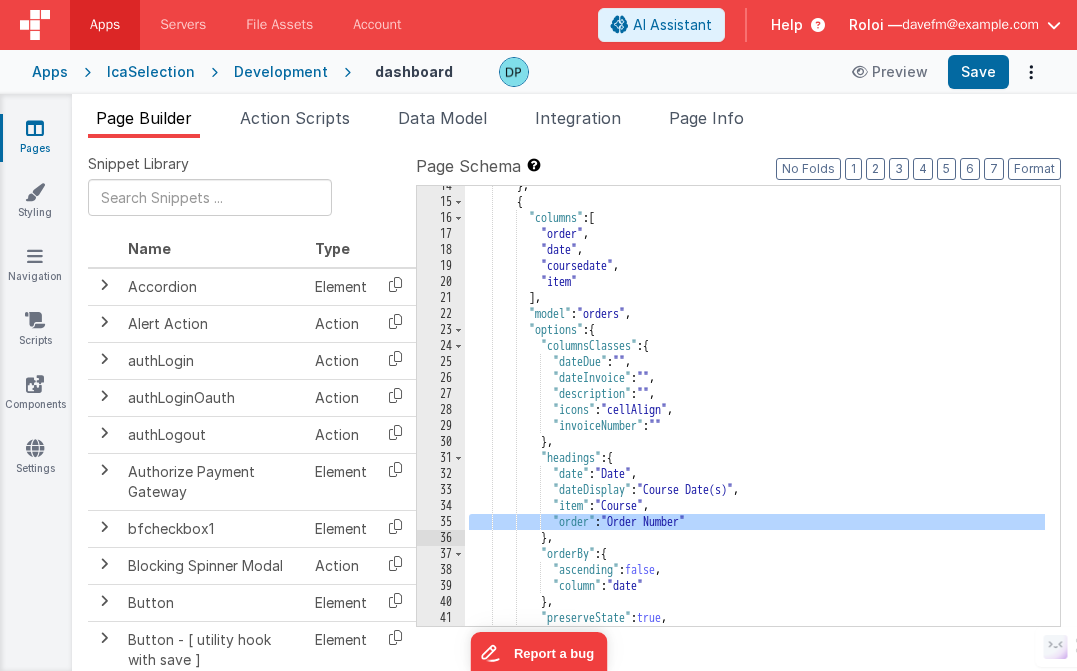 click on "} ,           {              "columns" :  [                "order" ,                "date" ,                "coursedate" ,                "item"              ] ,              "model" :  "orders" ,              "options" :  {                "columnsClasses" :  {                   "dateDue" :  "" ,                   "dateInvoice" :  "" ,                   "description" :  "" ,                   "icons" :  "cellAlign" ,                   "invoiceNumber" :  ""                } ,                "headings" :  {                   "date" :  "Date" ,                   "dateDisplay" :  "Course Date(s)" ,                   "item" :  "Course" ,                   "order" :  "Order Number"                } ,                "orderBy" :  {                   "ascending" :  false ,                   "column" :  "date"                } ,                "preserveState" :  true ,                "skin" :  " table table-striped table-hover" ," at bounding box center (755, 414) 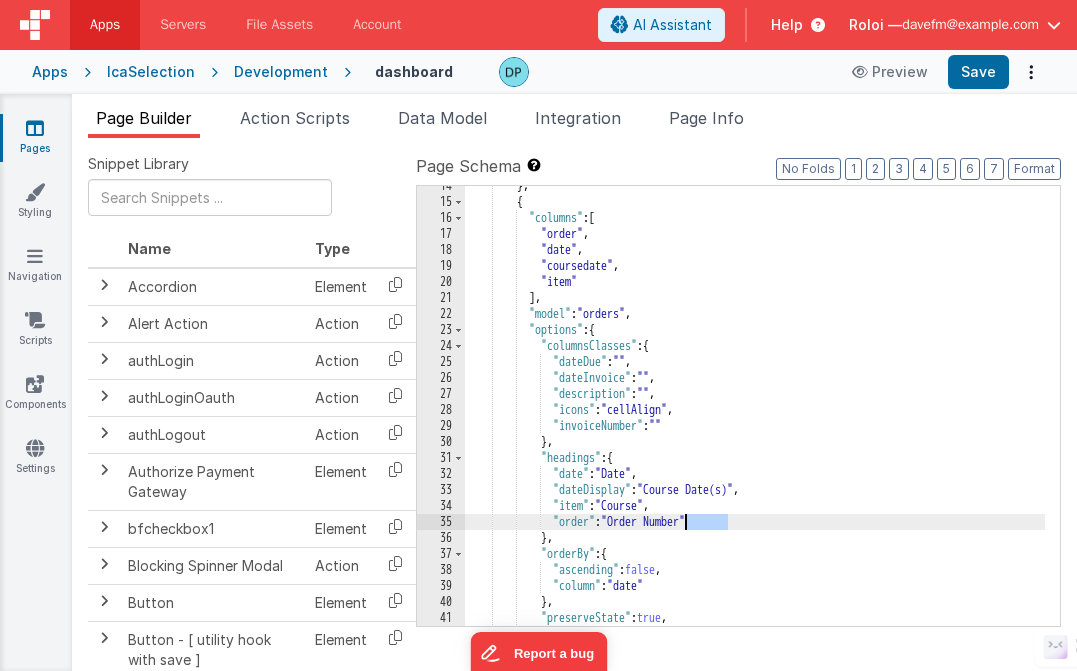 click on "} ,           {              "columns" :  [                "order" ,                "date" ,                "coursedate" ,                "item"              ] ,              "model" :  "orders" ,              "options" :  {                "columnsClasses" :  {                   "dateDue" :  "" ,                   "dateInvoice" :  "" ,                   "description" :  "" ,                   "icons" :  "cellAlign" ,                   "invoiceNumber" :  ""                } ,                "headings" :  {                   "date" :  "Date" ,                   "dateDisplay" :  "Course Date(s)" ,                   "item" :  "Course" ,                   "order" :  "Order Number"                } ,                "orderBy" :  {                   "ascending" :  false ,                   "column" :  "date"                } ,                "preserveState" :  true ,                "skin" :  " table table-striped table-hover" ," at bounding box center (755, 414) 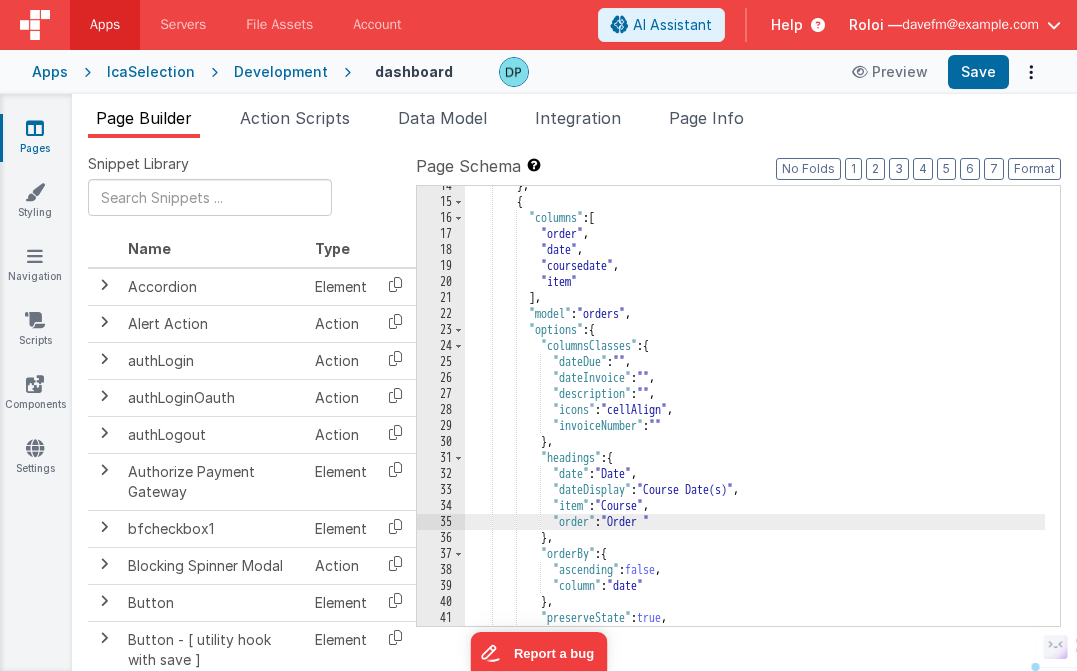 type 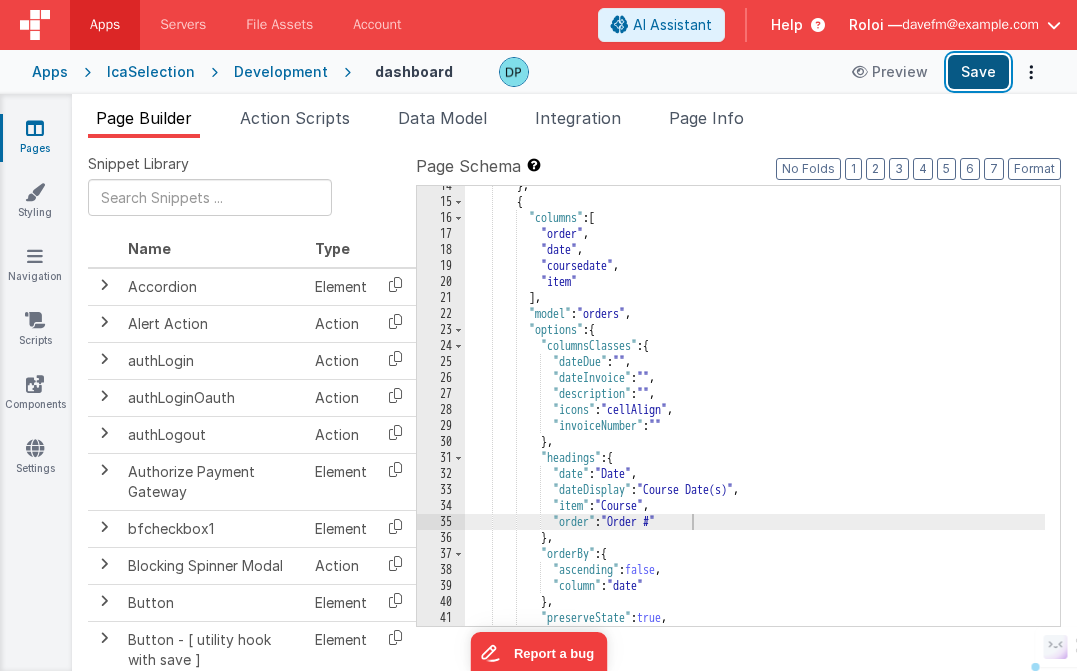 click on "Save" at bounding box center [978, 72] 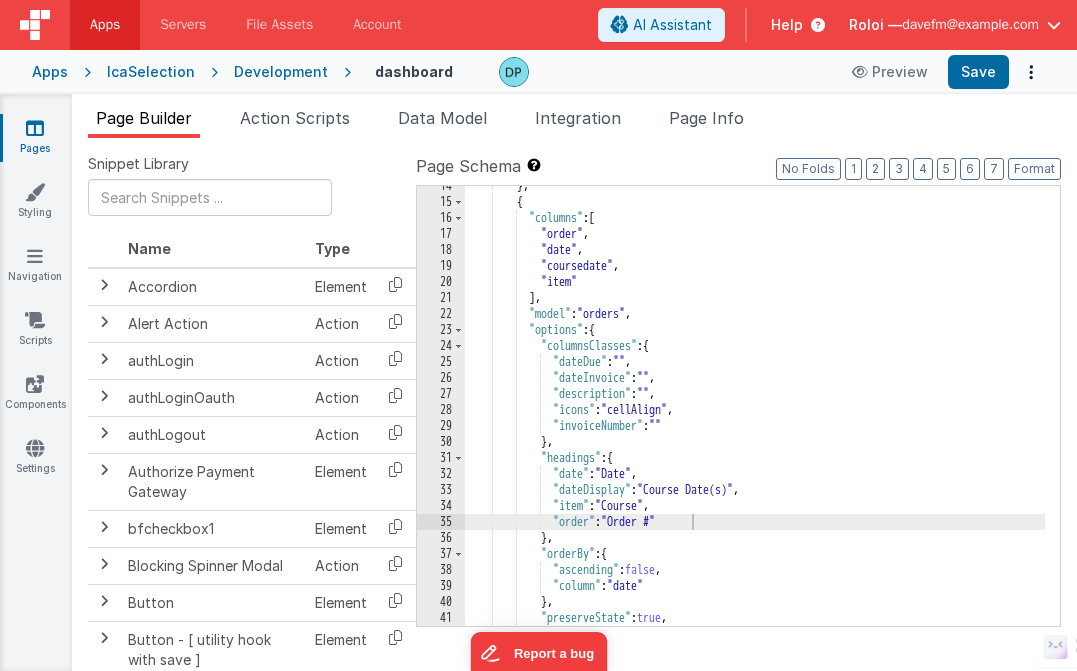 click on "} ,           {              "columns" :  [                "order" ,                "date" ,                "coursedate" ,                "item"              ] ,              "model" :  "orders" ,              "options" :  {                "columnsClasses" :  {                   "dateDue" :  "" ,                   "dateInvoice" :  "" ,                   "description" :  "" ,                   "icons" :  "cellAlign" ,                   "invoiceNumber" :  ""                } ,                "headings" :  {                   "date" :  "Date" ,                   "dateDisplay" :  "Course Date(s)" ,                   "item" :  "Course" ,                   "order" :  "Order #"                } ,                "orderBy" :  {                   "ascending" :  false ,                   "column" :  "date"                } ,                "preserveState" :  true ,                "skin" :  " table table-striped table-hover" ," at bounding box center [755, 414] 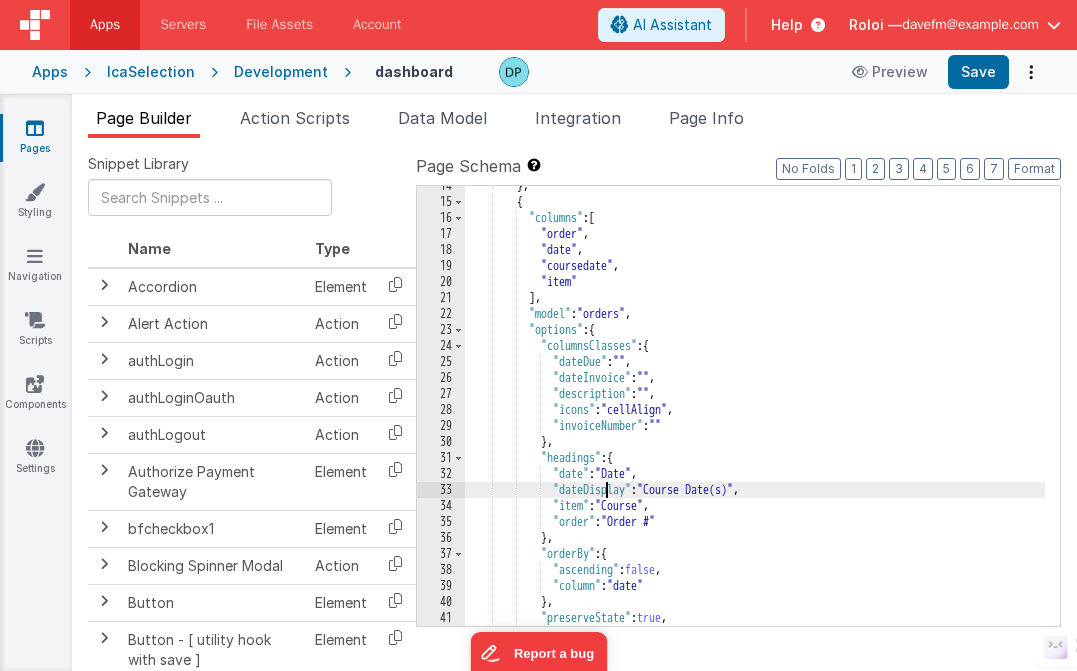click on "} ,           {              "columns" :  [                "order" ,                "date" ,                "coursedate" ,                "item"              ] ,              "model" :  "orders" ,              "options" :  {                "columnsClasses" :  {                   "dateDue" :  "" ,                   "dateInvoice" :  "" ,                   "description" :  "" ,                   "icons" :  "cellAlign" ,                   "invoiceNumber" :  ""                } ,                "headings" :  {                   "date" :  "Date" ,                   "dateDisplay" :  "Course Date(s)" ,                   "item" :  "Course" ,                   "order" :  "Order #"                } ,                "orderBy" :  {                   "ascending" :  false ,                   "column" :  "date"                } ,                "preserveState" :  true ,                "skin" :  " table table-striped table-hover" ," at bounding box center (755, 414) 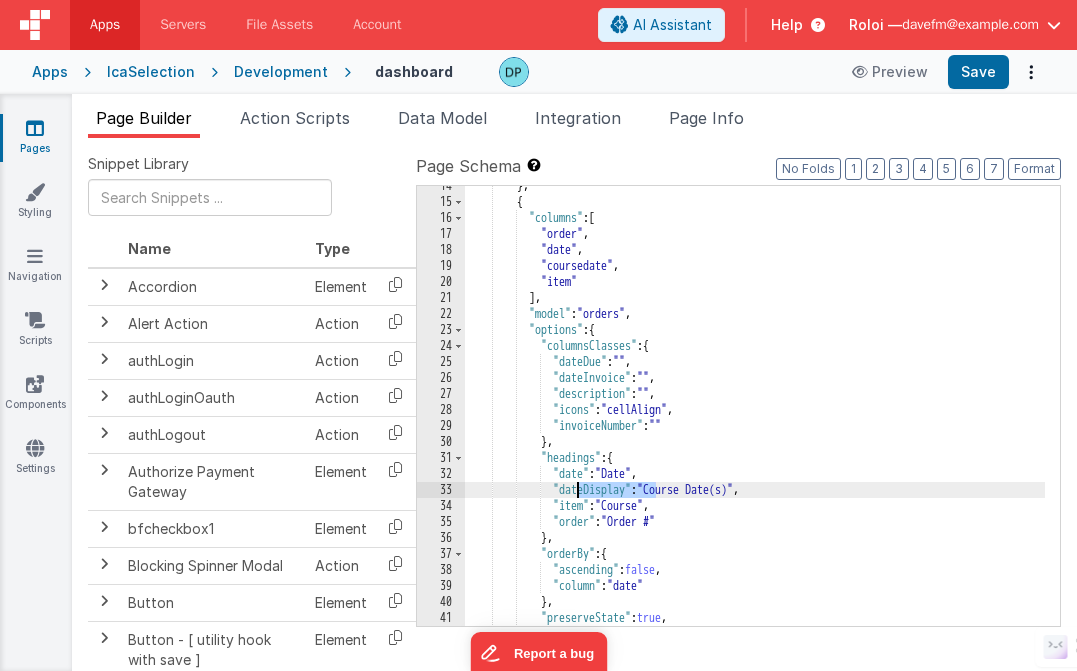 click on "} ,           {              "columns" :  [                "order" ,                "date" ,                "coursedate" ,                "item"              ] ,              "model" :  "orders" ,              "options" :  {                "columnsClasses" :  {                   "dateDue" :  "" ,                   "dateInvoice" :  "" ,                   "description" :  "" ,                   "icons" :  "cellAlign" ,                   "invoiceNumber" :  ""                } ,                "headings" :  {                   "date" :  "Date" ,                   "dateDisplay" :  "Course Date(s)" ,                   "item" :  "Course" ,                   "order" :  "Order #"                } ,                "orderBy" :  {                   "ascending" :  false ,                   "column" :  "date"                } ,                "preserveState" :  true ,                "skin" :  " table table-striped table-hover" ," at bounding box center (755, 414) 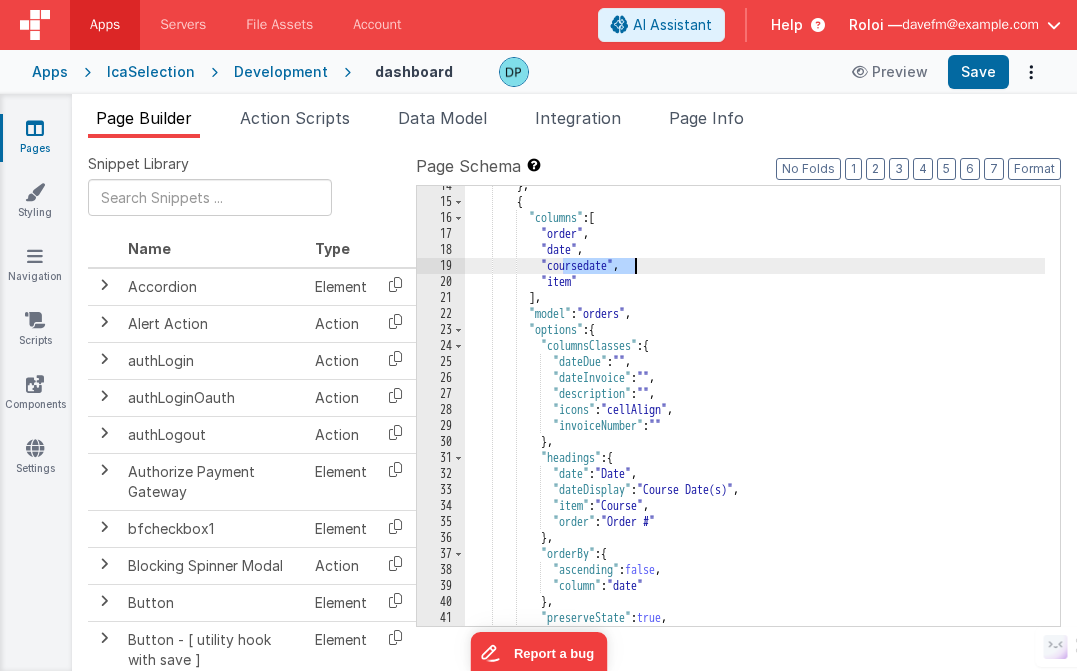 click on "} ,           {              "columns" :  [                "order" ,                "date" ,                "coursedate" ,                "item"              ] ,              "model" :  "orders" ,              "options" :  {                "columnsClasses" :  {                   "dateDue" :  "" ,                   "dateInvoice" :  "" ,                   "description" :  "" ,                   "icons" :  "cellAlign" ,                   "invoiceNumber" :  ""                } ,                "headings" :  {                   "date" :  "Date" ,                   "dateDisplay" :  "Course Date(s)" ,                   "item" :  "Course" ,                   "order" :  "Order #"                } ,                "orderBy" :  {                   "ascending" :  false ,                   "column" :  "date"                } ,                "preserveState" :  true ,                "skin" :  " table table-striped table-hover" ," at bounding box center (755, 414) 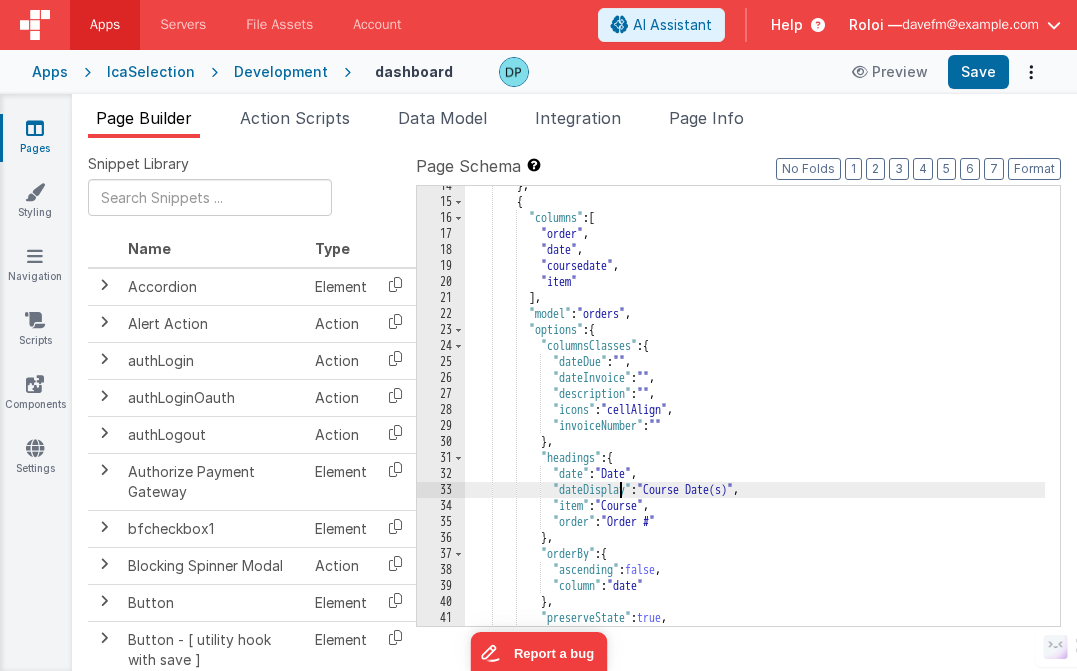click on "} ,           {              "columns" :  [                "order" ,                "date" ,                "coursedate" ,                "item"              ] ,              "model" :  "orders" ,              "options" :  {                "columnsClasses" :  {                   "dateDue" :  "" ,                   "dateInvoice" :  "" ,                   "description" :  "" ,                   "icons" :  "cellAlign" ,                   "invoiceNumber" :  ""                } ,                "headings" :  {                   "date" :  "Date" ,                   "dateDisplay" :  "Course Date(s)" ,                   "item" :  "Course" ,                   "order" :  "Order #"                } ,                "orderBy" :  {                   "ascending" :  false ,                   "column" :  "date"                } ,                "preserveState" :  true ,                "skin" :  " table table-striped table-hover" ," at bounding box center [755, 414] 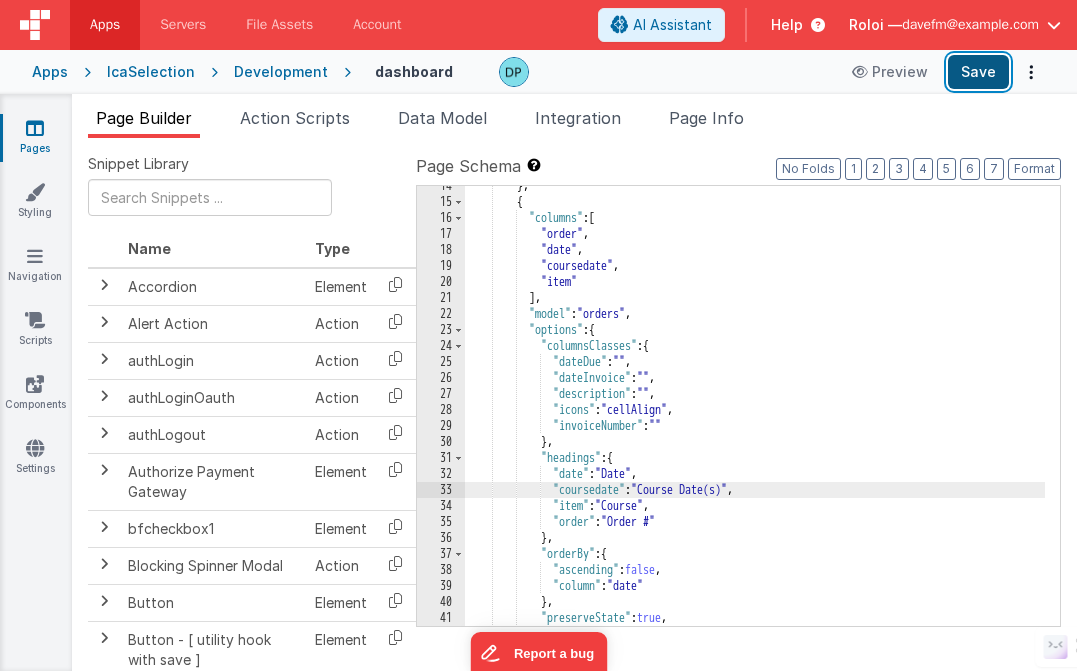 click on "Save" at bounding box center [978, 72] 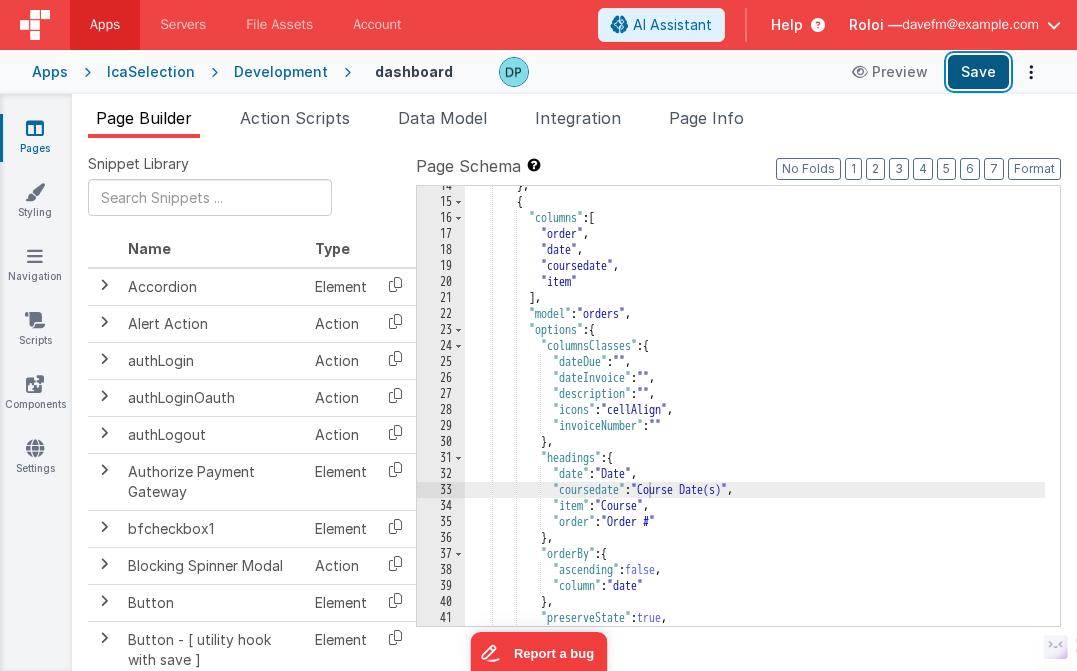 click on "Save" at bounding box center [978, 72] 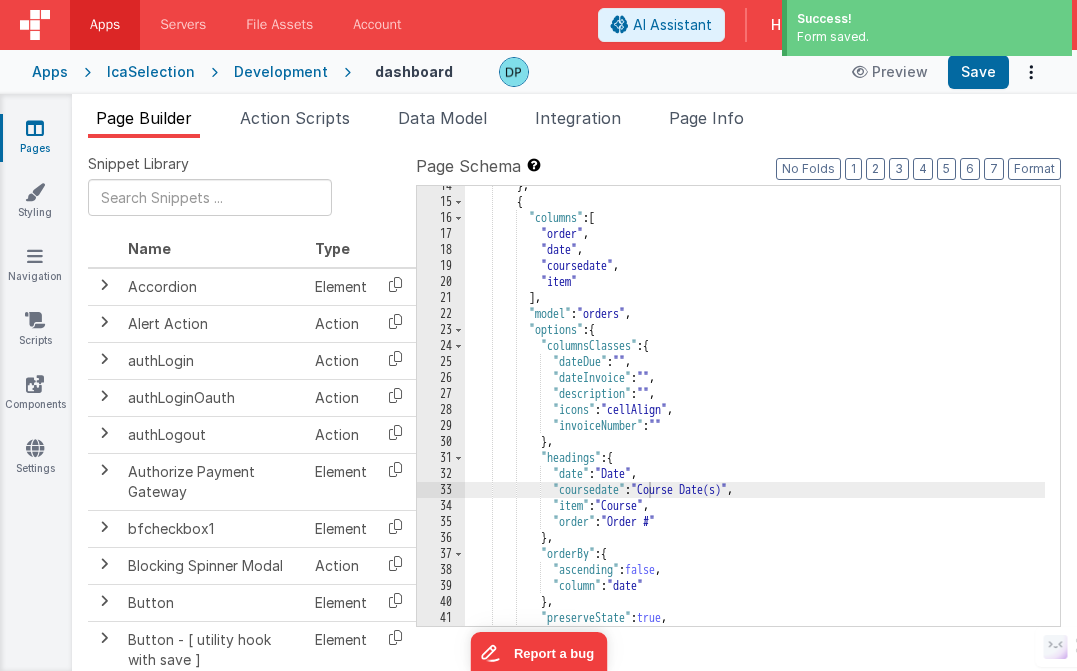 click on "IcaSelection" at bounding box center [151, 72] 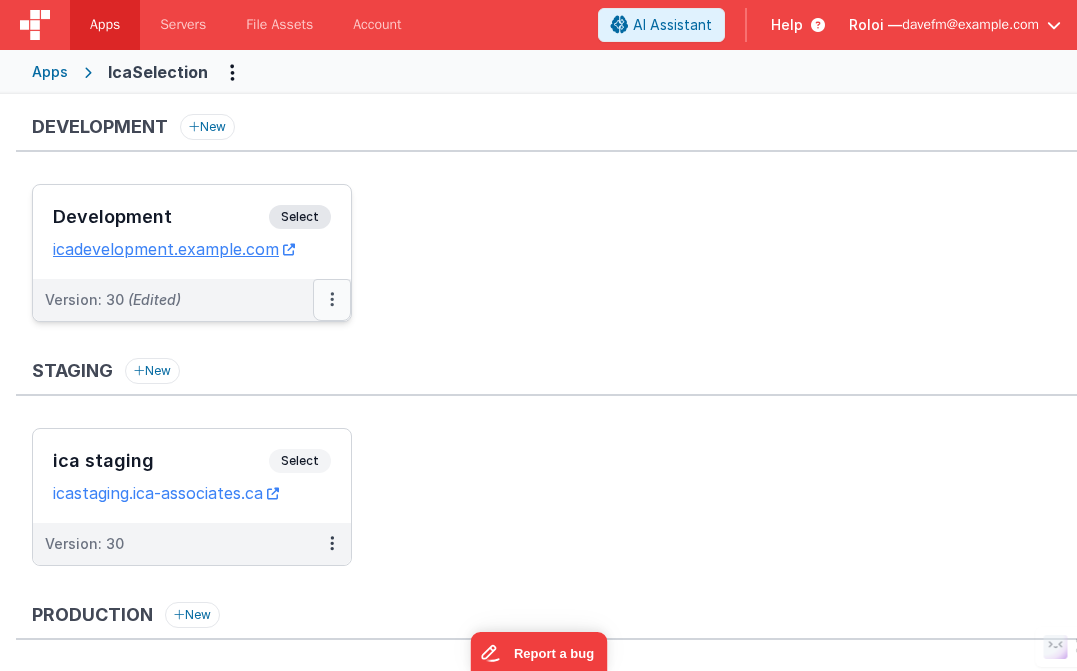 click at bounding box center (332, 300) 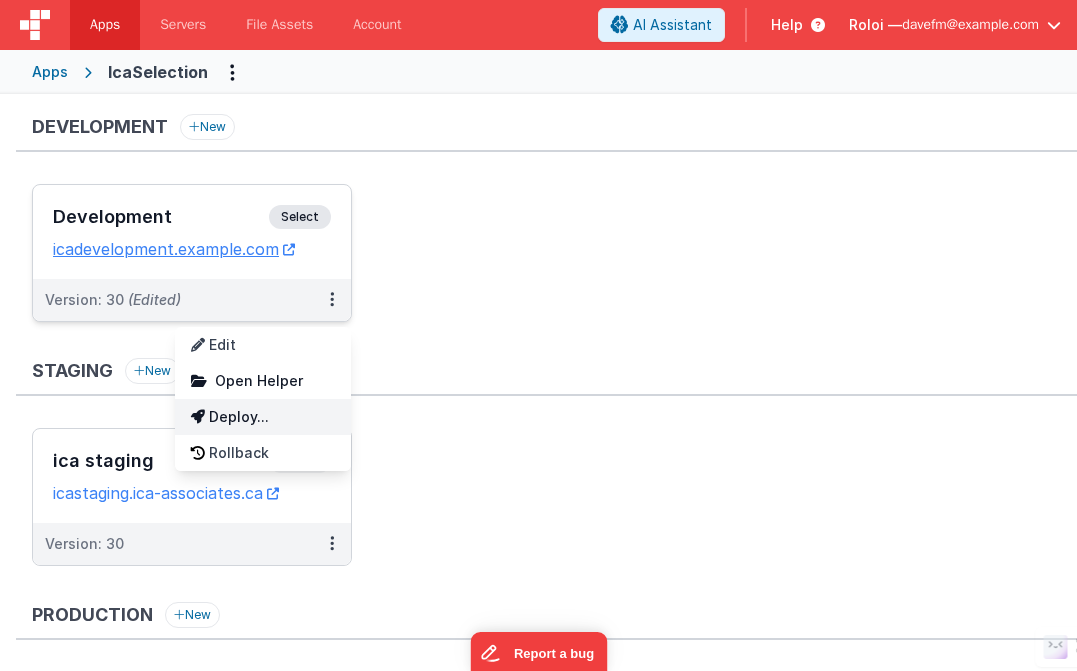 click on "Deploy..." at bounding box center [263, 417] 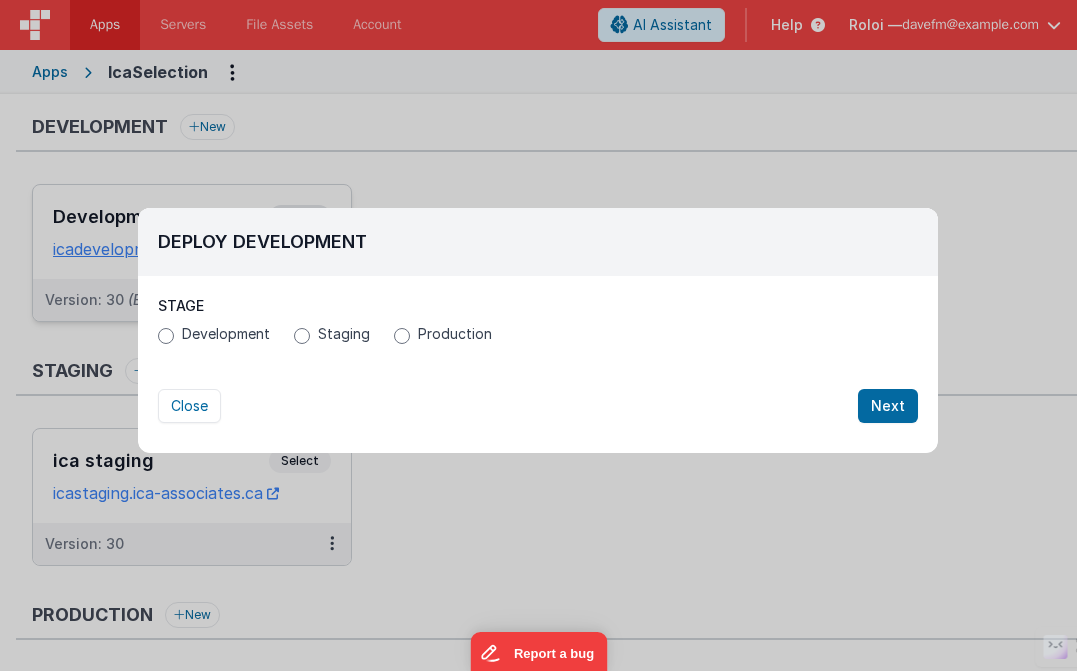 click on "Staging" at bounding box center (344, 334) 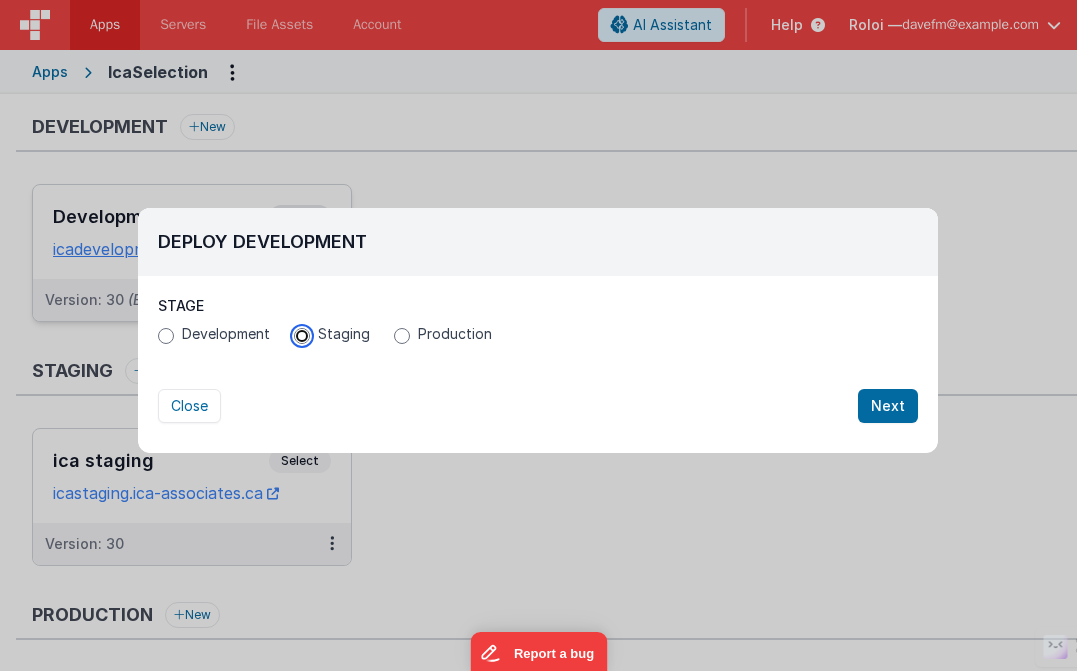 click on "Staging" at bounding box center (302, 336) 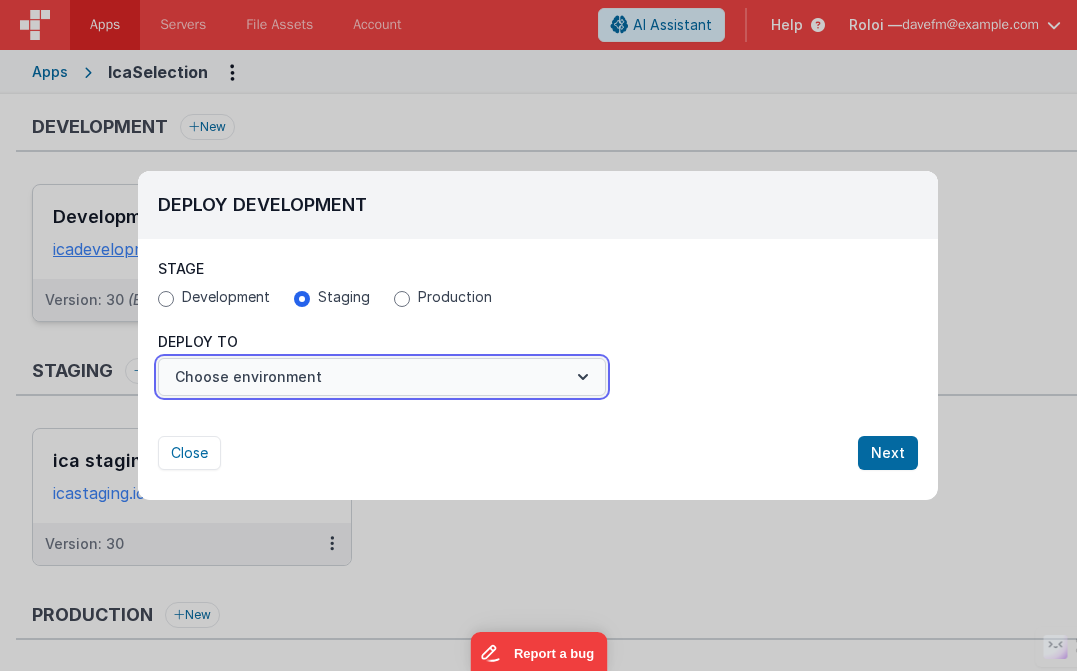 click on "Choose environment" at bounding box center [382, 377] 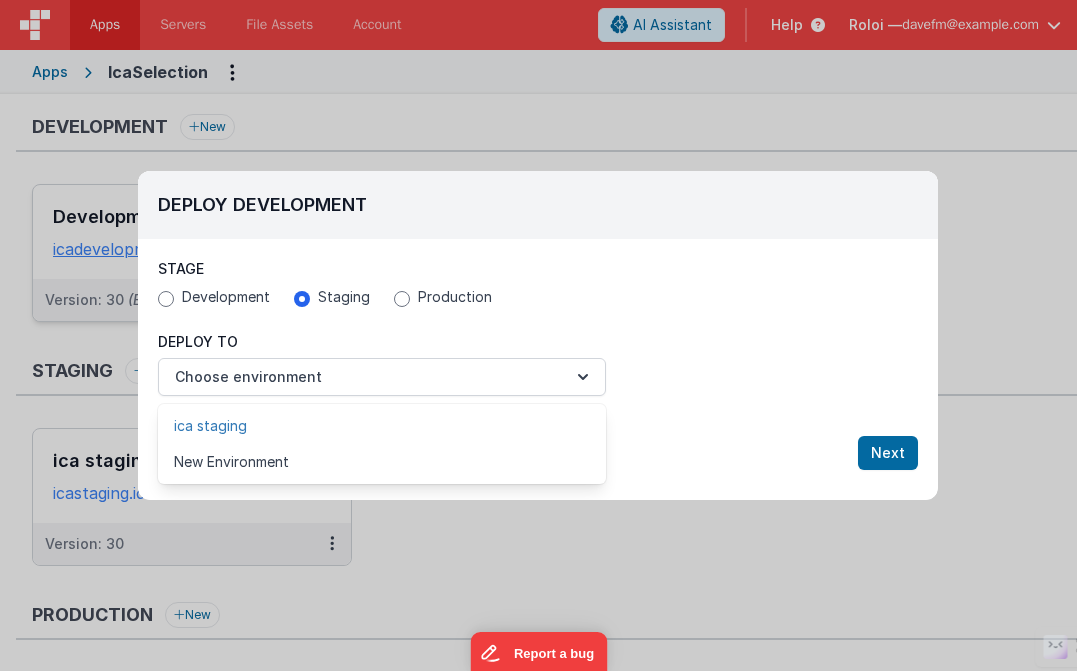click on "ica staging" at bounding box center (382, 426) 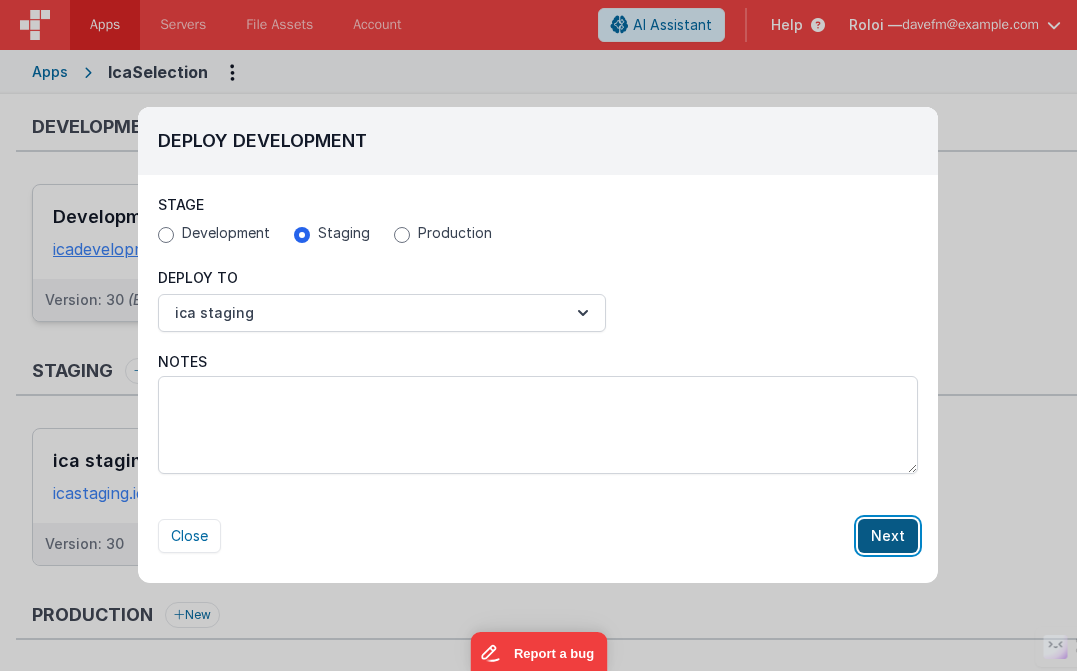 click on "Next" at bounding box center [888, 536] 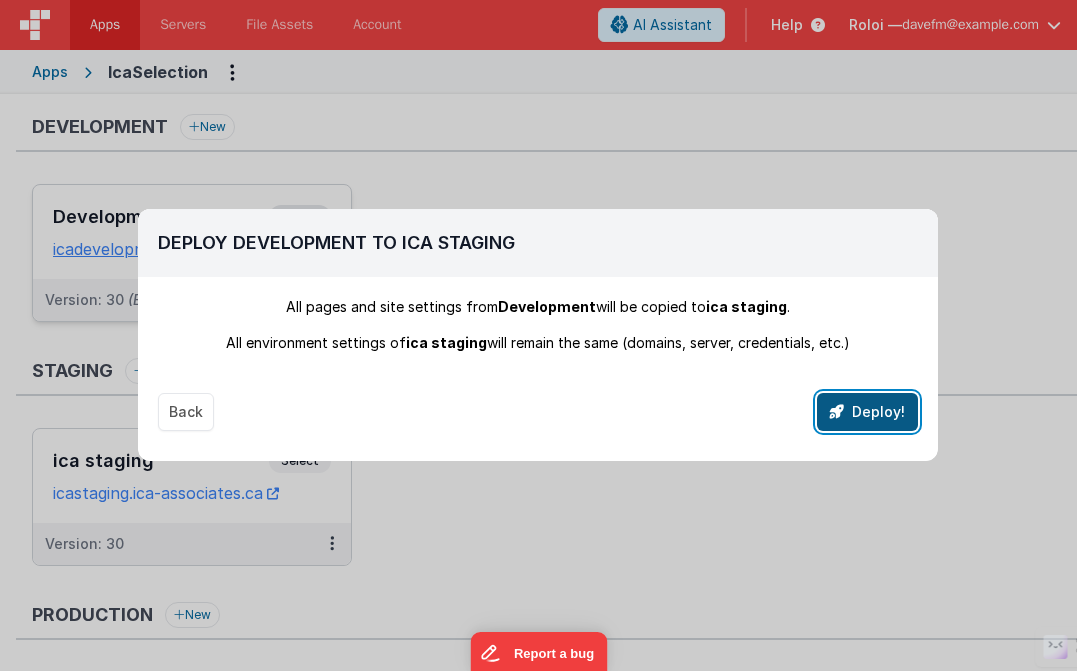 click on "Deploy!" at bounding box center [867, 412] 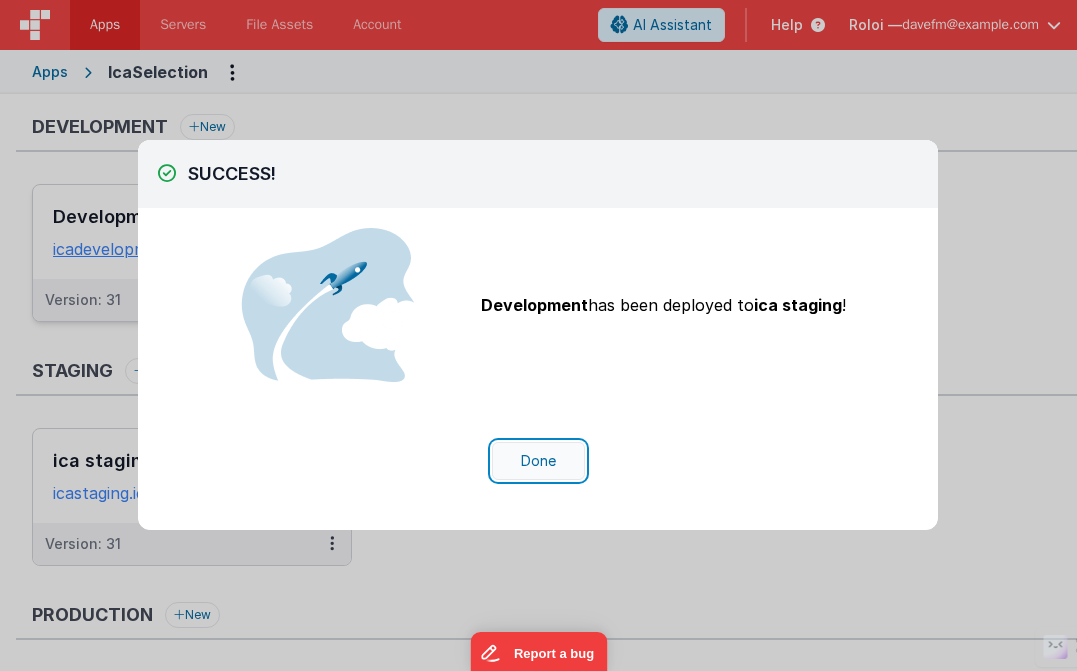 click on "Done" at bounding box center [538, 461] 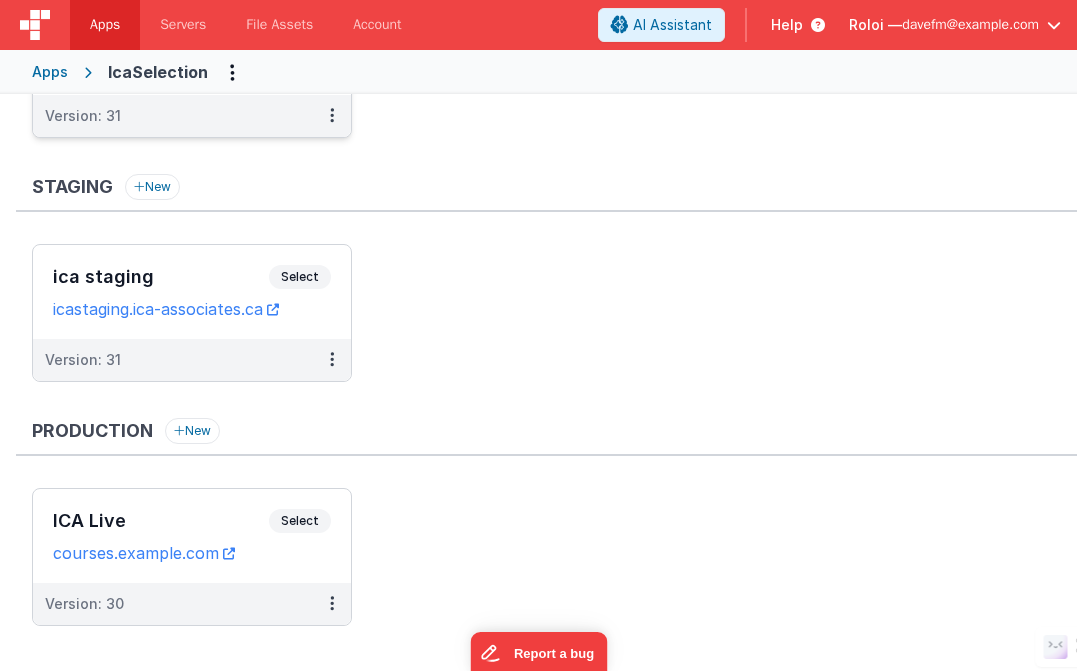 scroll, scrollTop: 158, scrollLeft: 0, axis: vertical 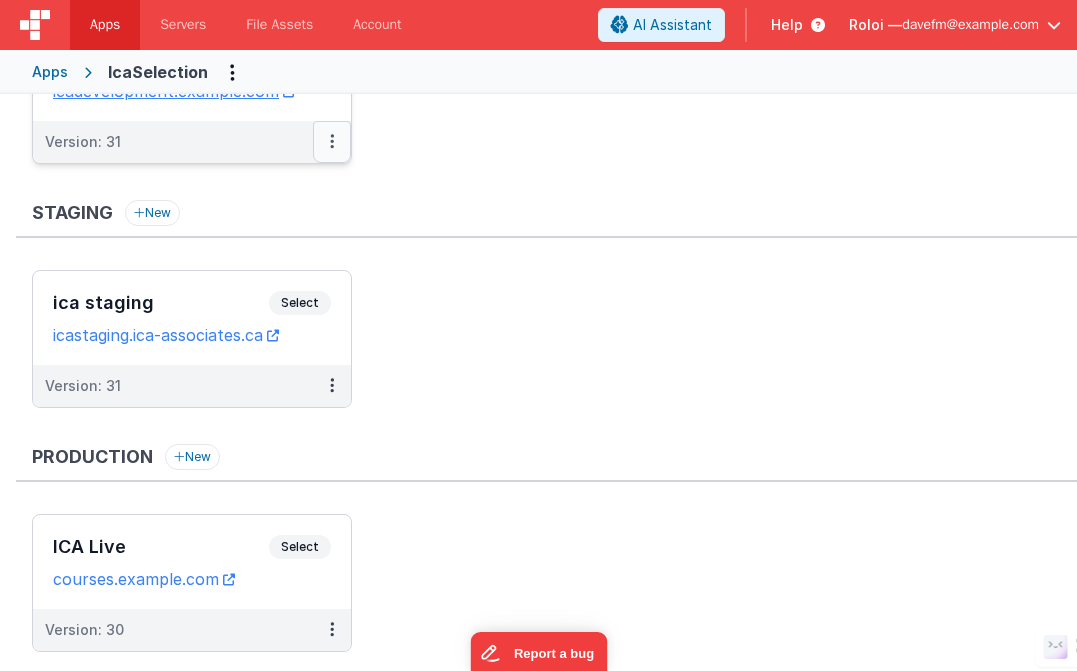 click at bounding box center (332, 142) 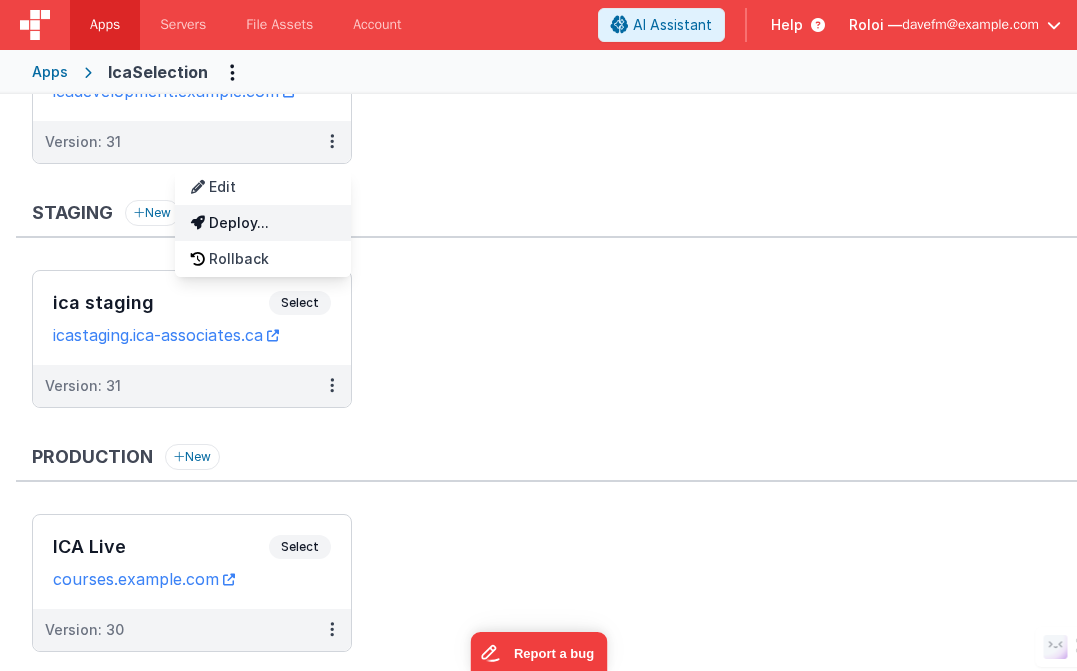click on "Deploy..." at bounding box center (263, 223) 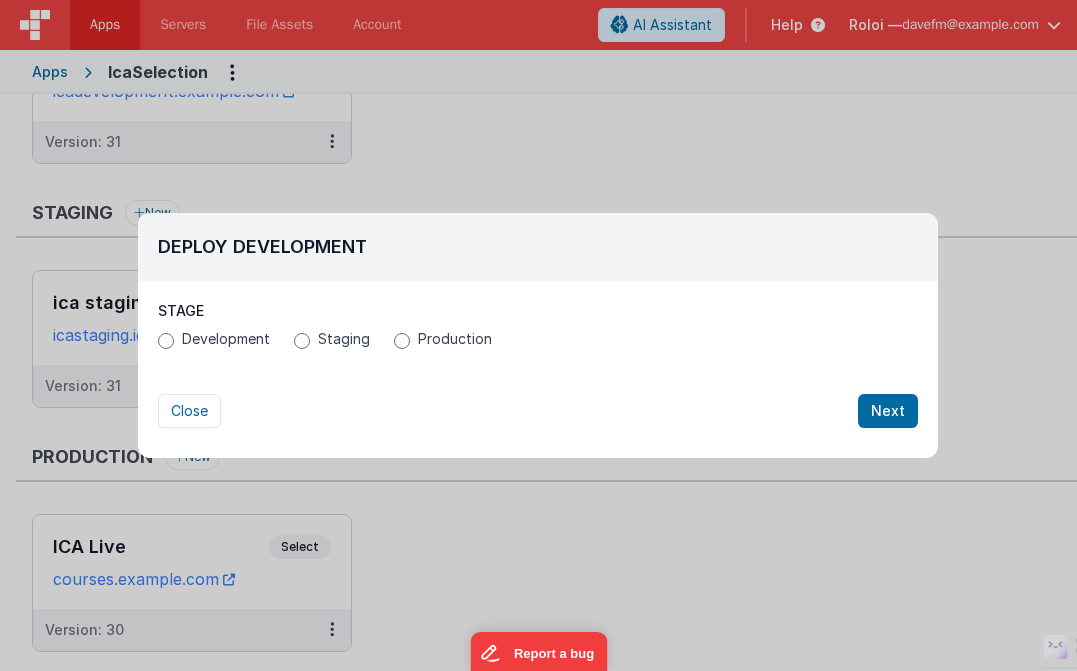 click on "Production" at bounding box center [455, 339] 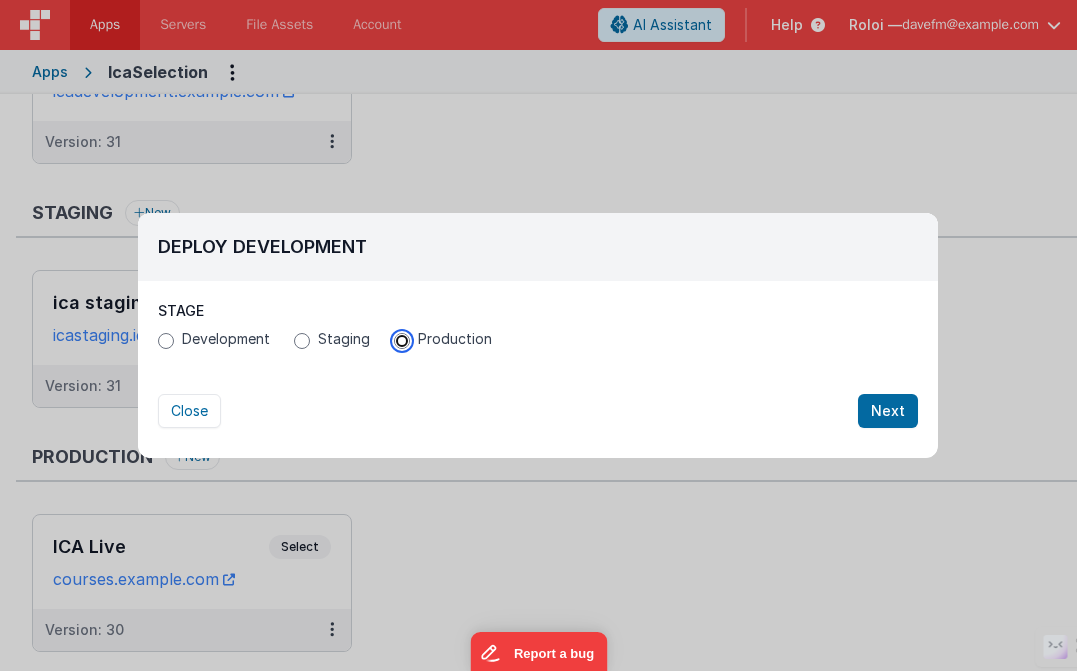 radio on "true" 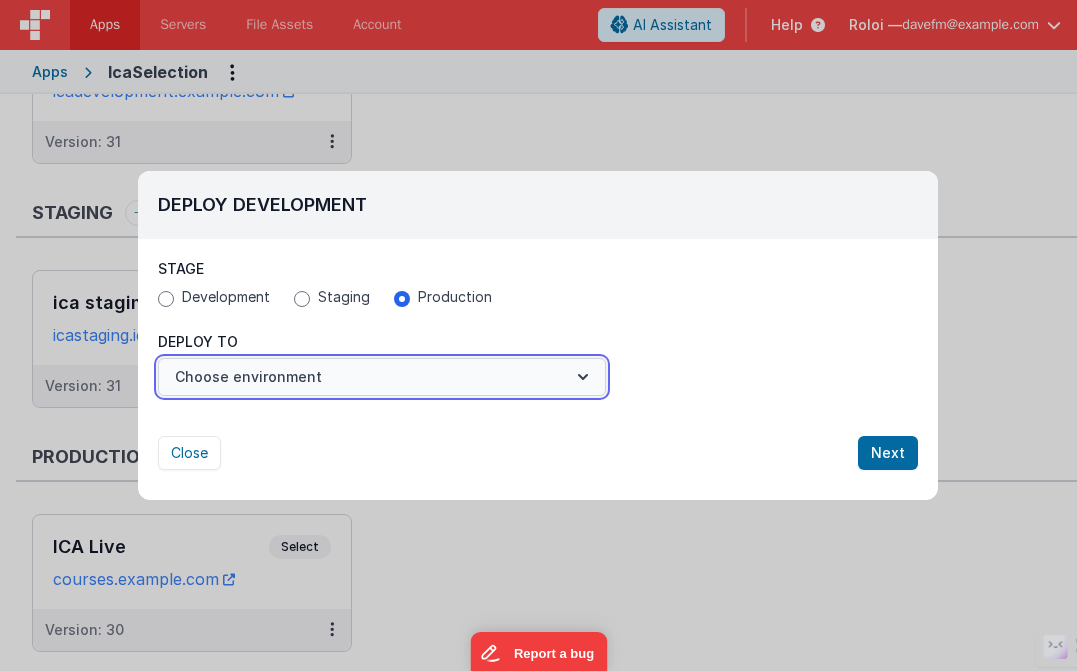 click on "Choose environment" at bounding box center [382, 377] 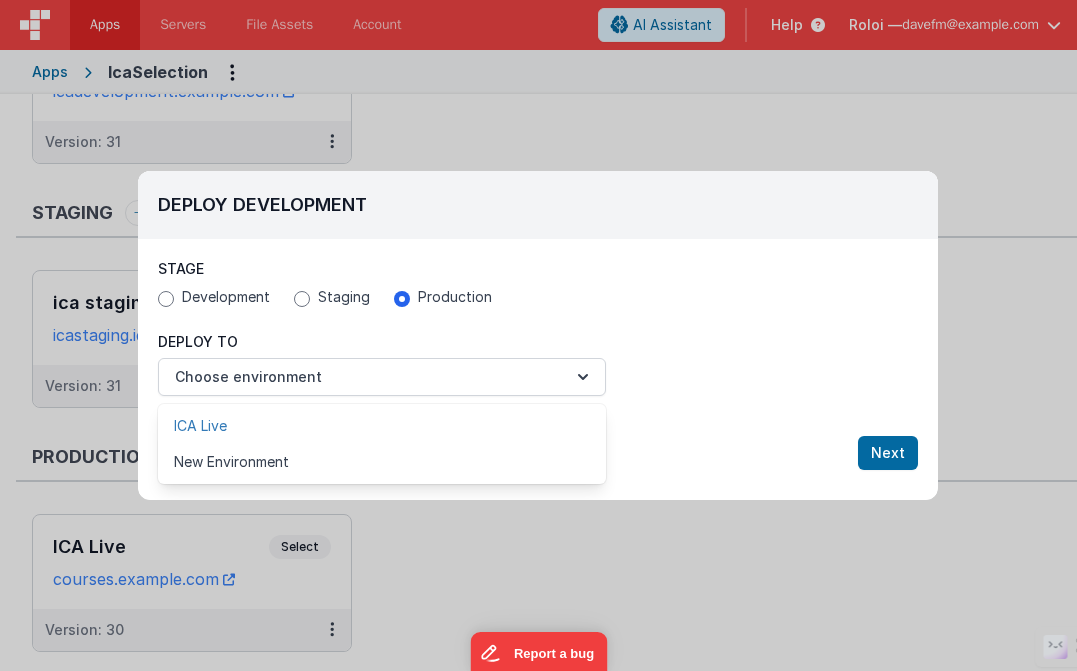 click on "ICA Live" at bounding box center [382, 426] 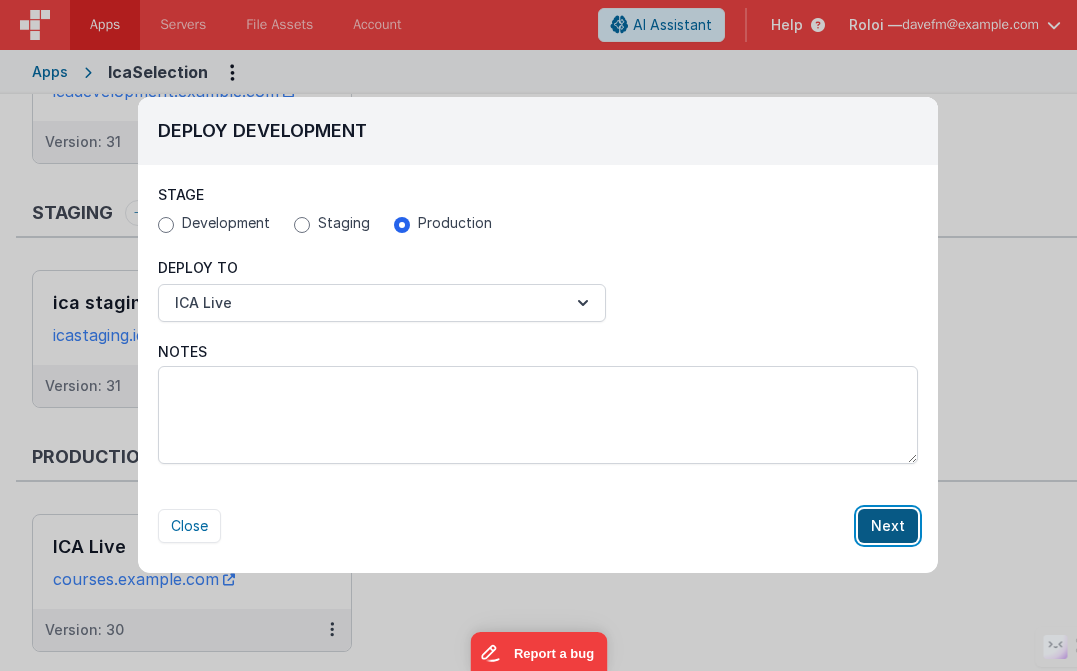 click on "Next" at bounding box center [888, 526] 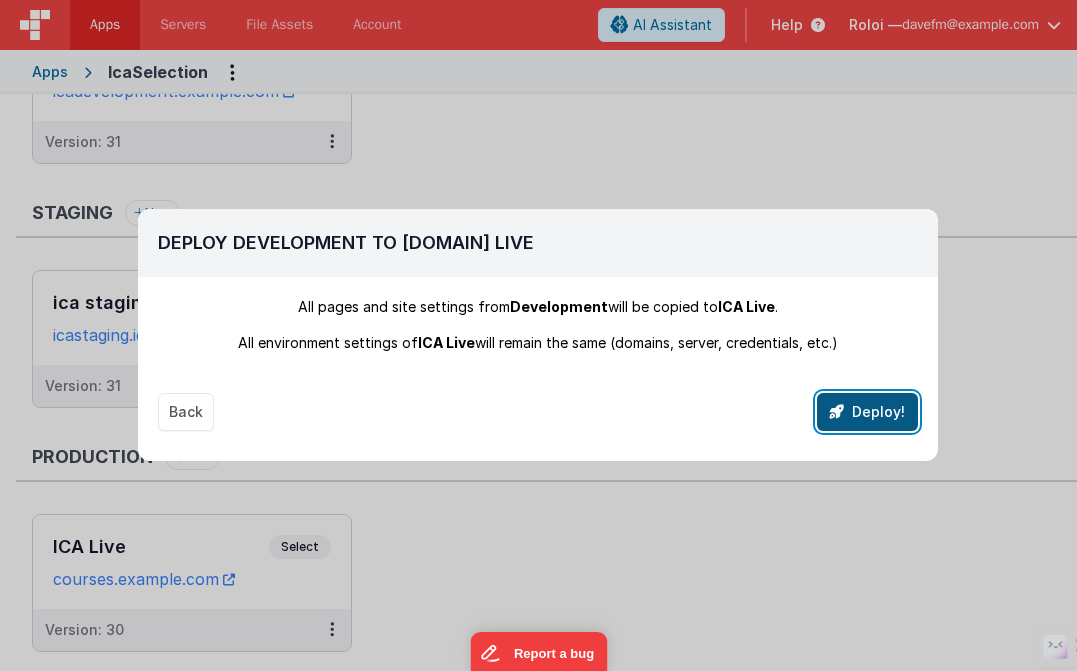 click on "Deploy!" at bounding box center [867, 412] 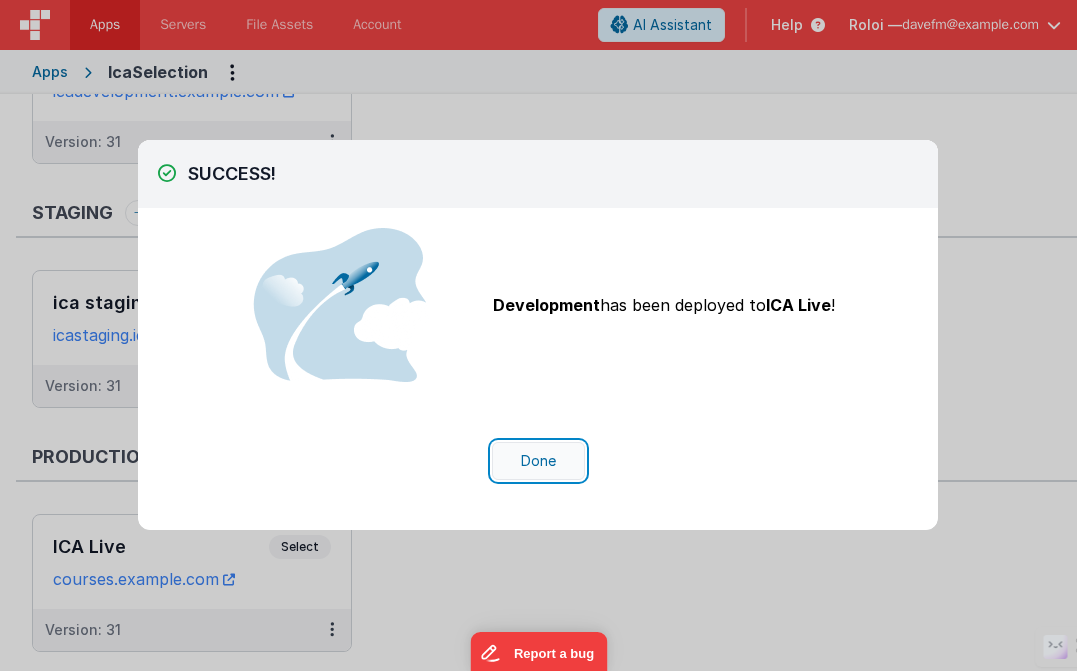 click on "Done" at bounding box center [538, 461] 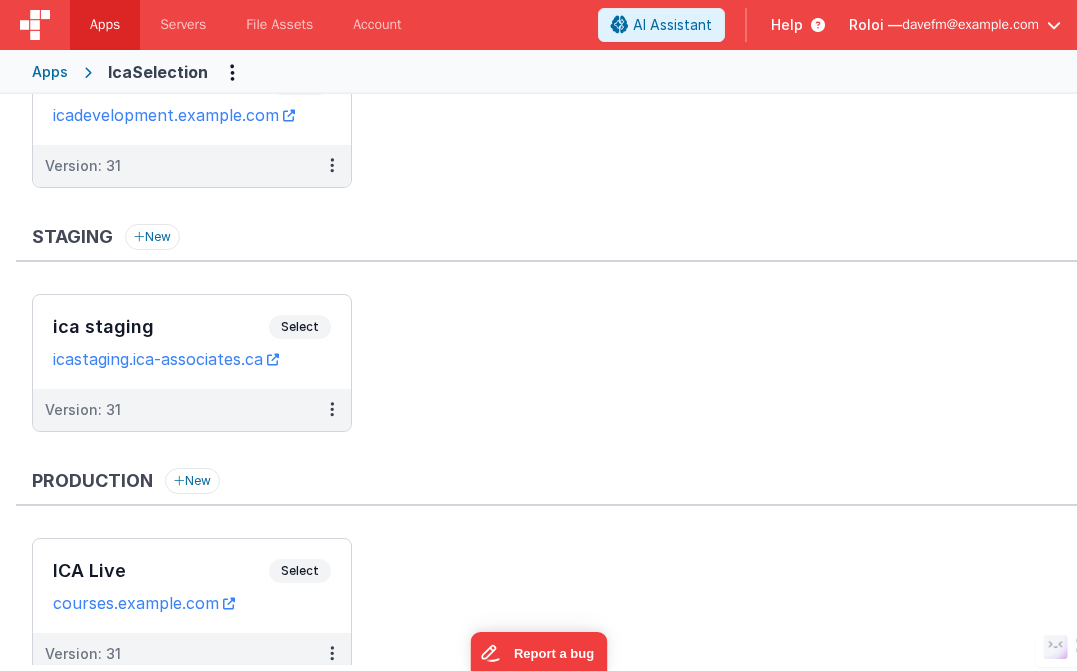 scroll, scrollTop: 0, scrollLeft: 0, axis: both 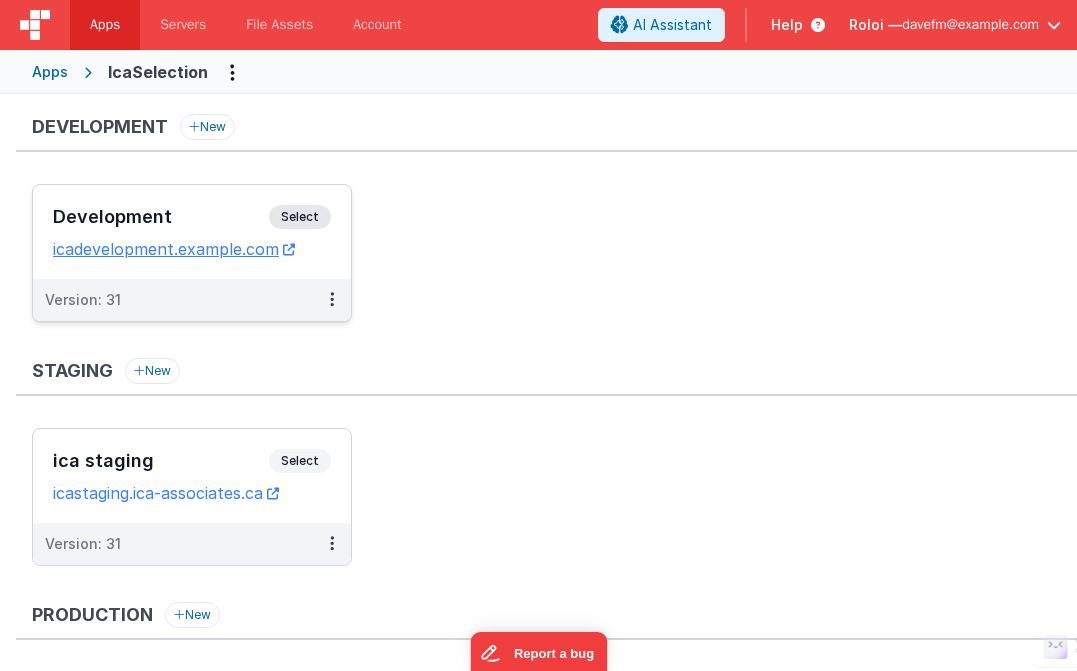 click on "Select" at bounding box center [300, 217] 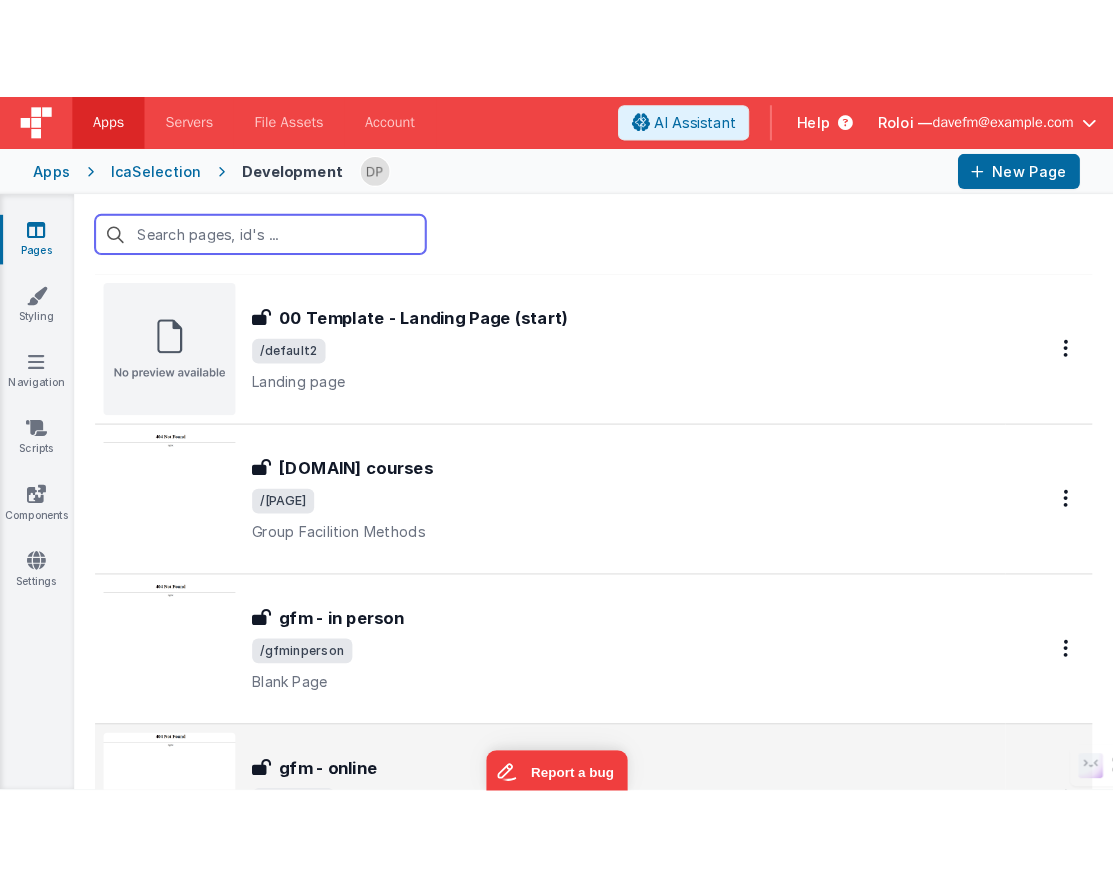 scroll, scrollTop: 361, scrollLeft: 0, axis: vertical 